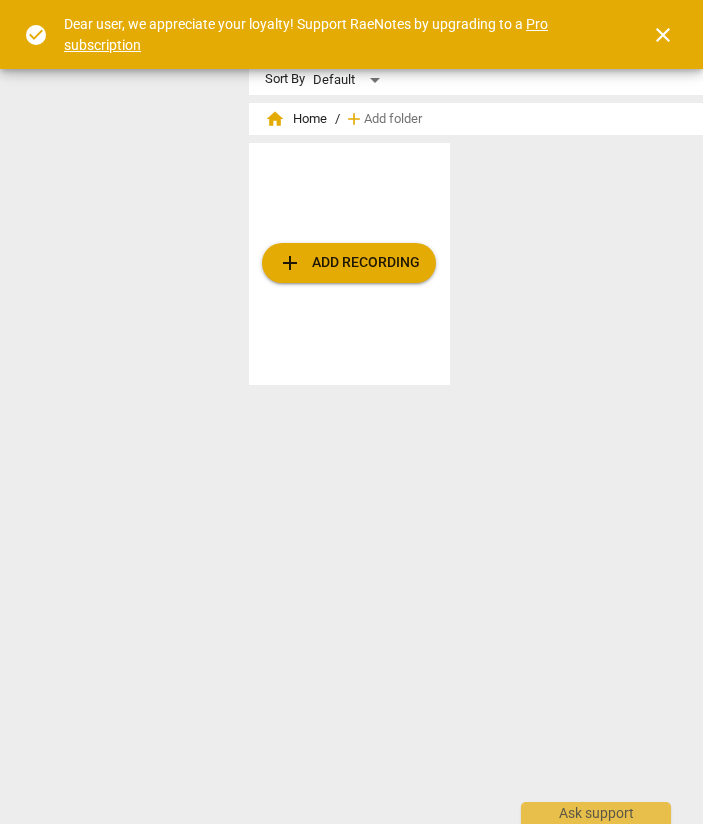 scroll, scrollTop: 0, scrollLeft: 0, axis: both 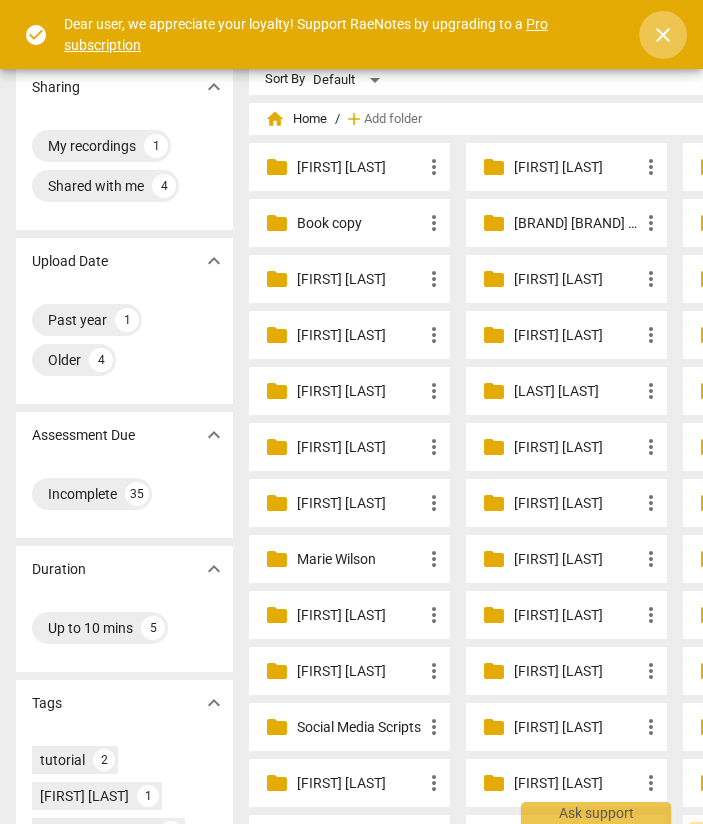 click on "close" at bounding box center [663, 35] 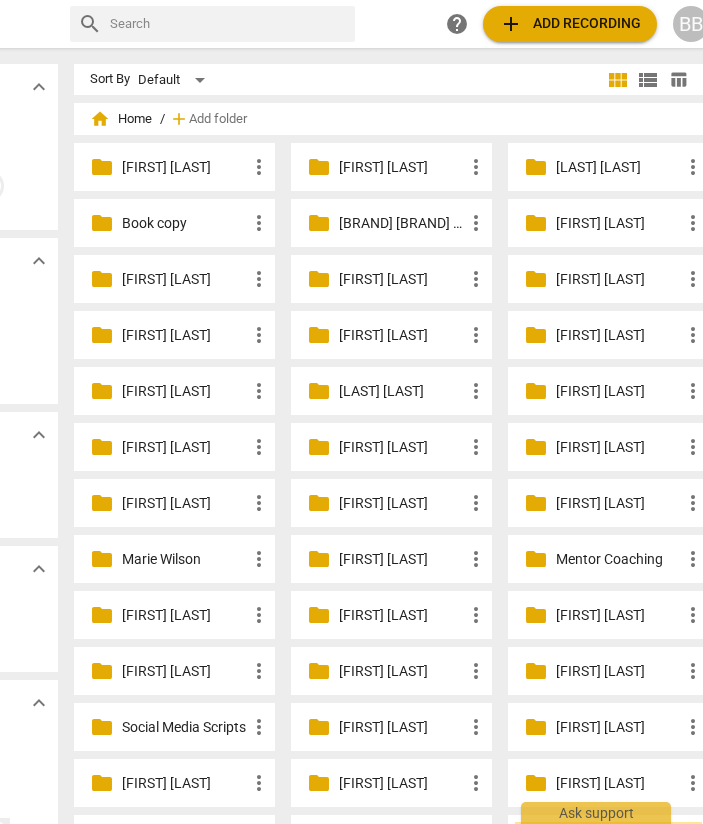 scroll, scrollTop: 0, scrollLeft: 167, axis: horizontal 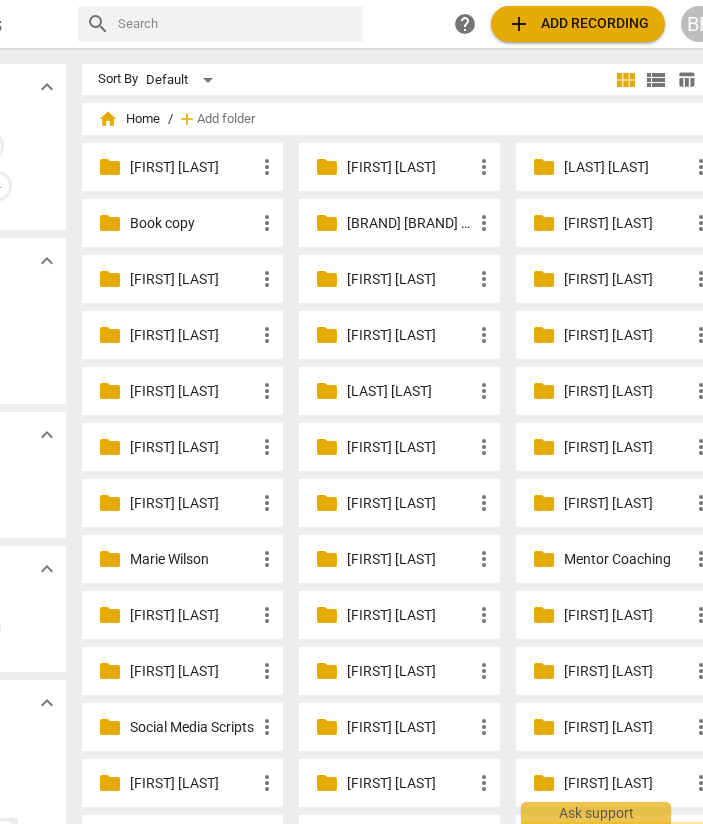 click on "[FIRST] [LAST]" at bounding box center (409, 279) 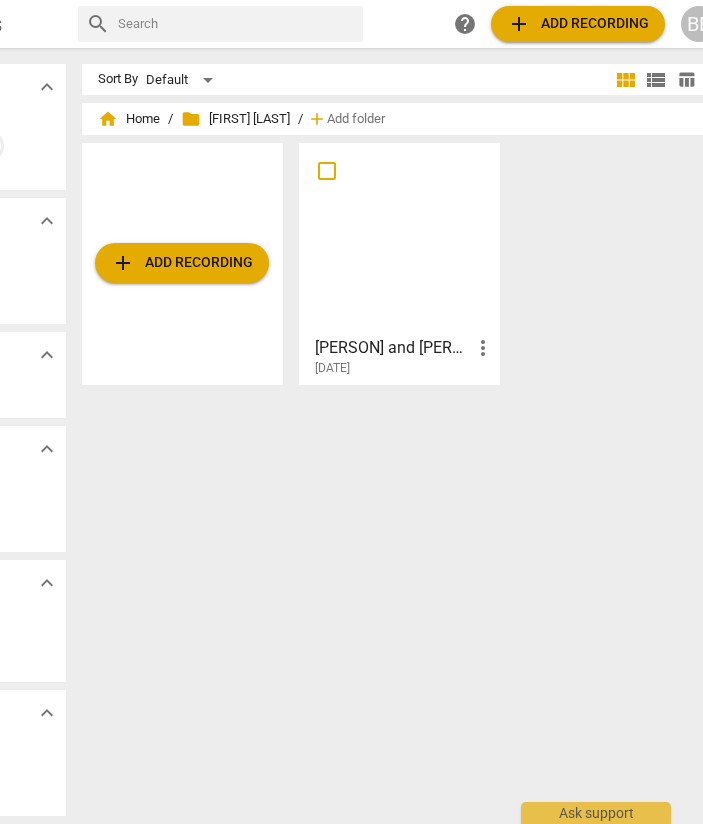 click at bounding box center [399, 238] 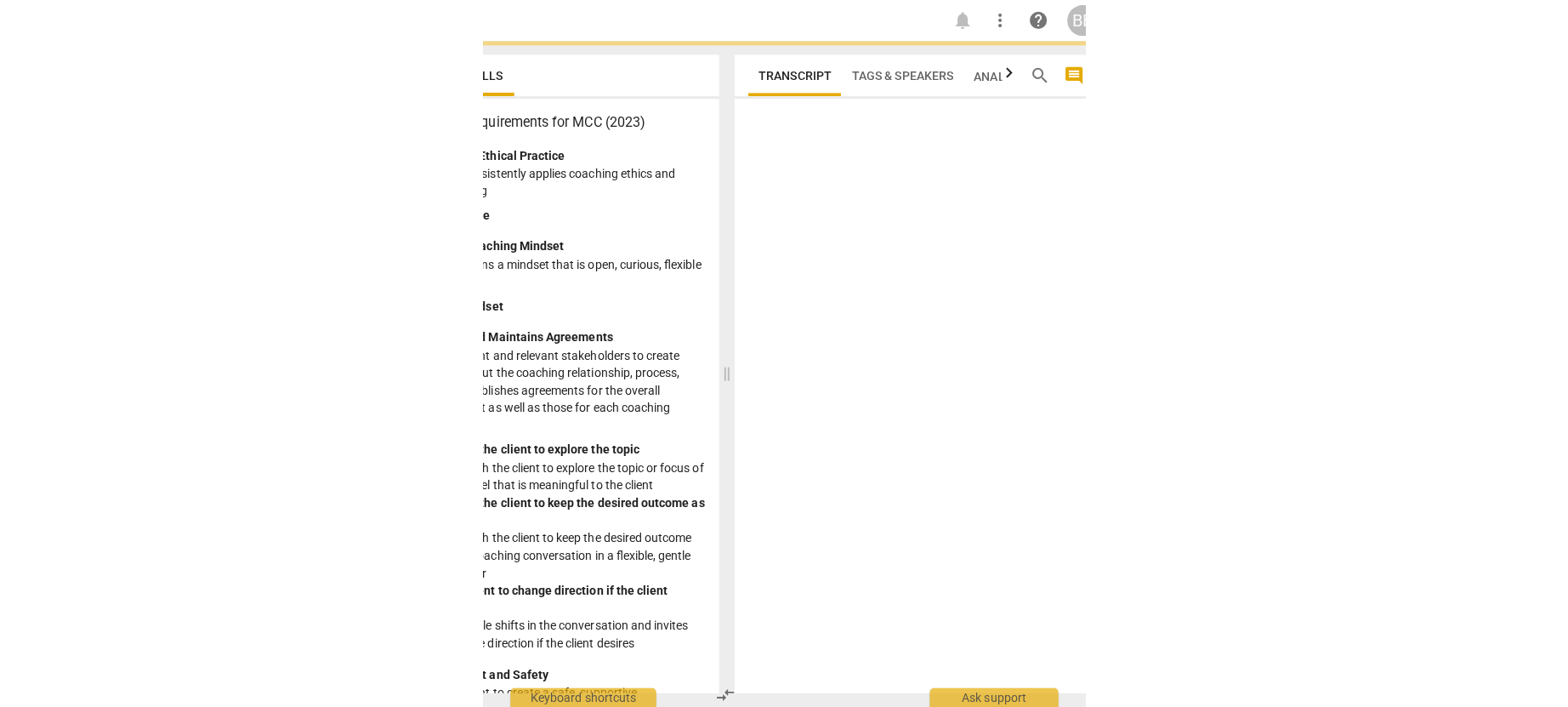 scroll, scrollTop: 0, scrollLeft: 0, axis: both 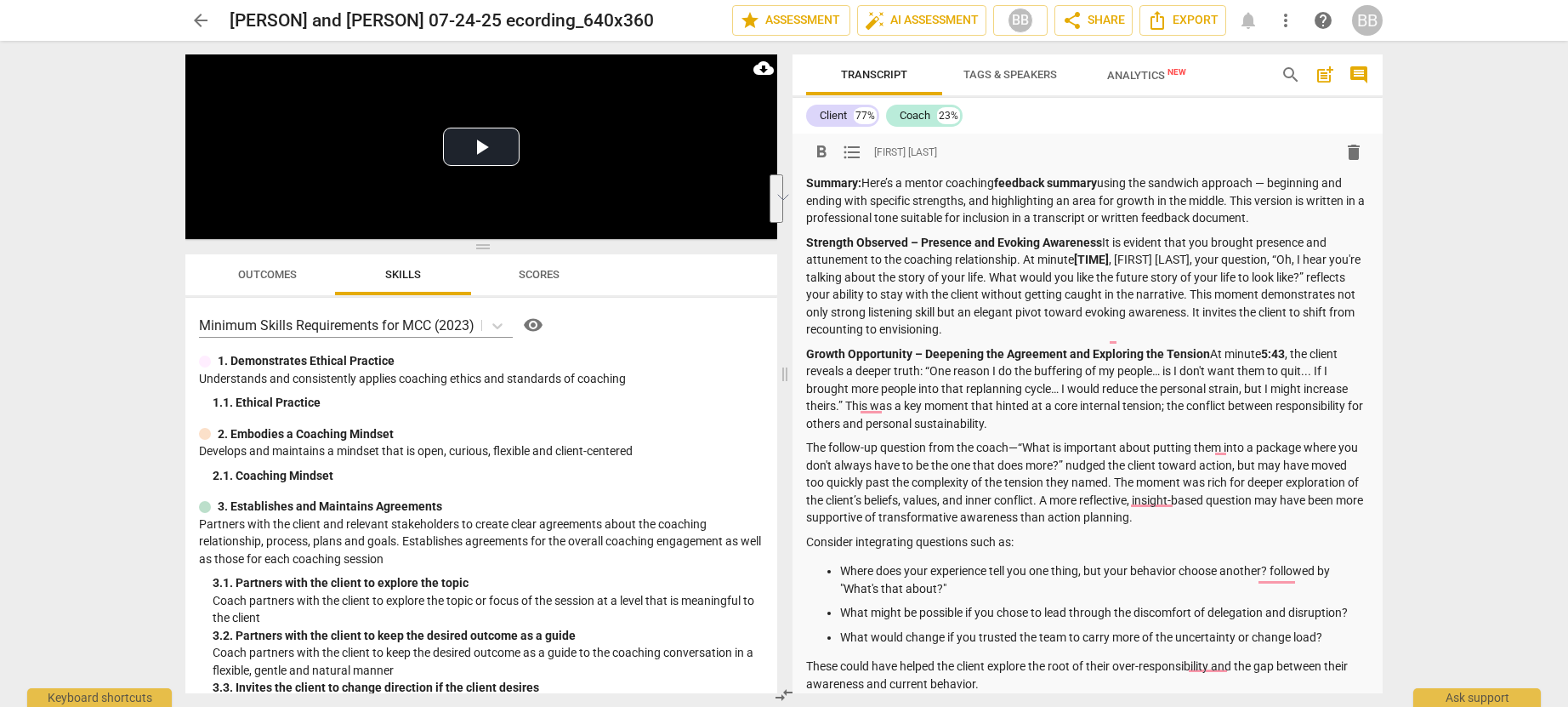 drag, startPoint x: 868, startPoint y: 184, endPoint x: 1270, endPoint y: 220, distance: 403.60872 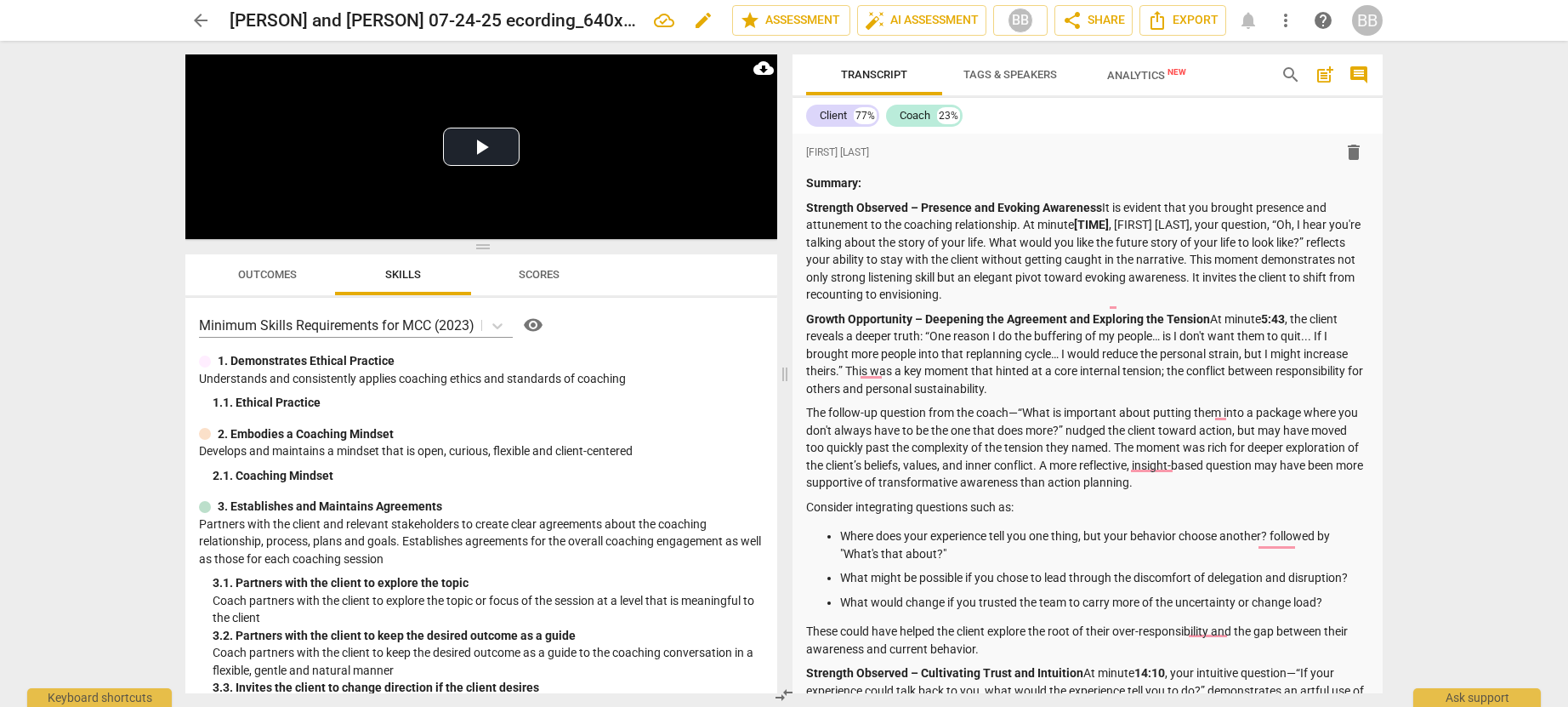 scroll, scrollTop: 6, scrollLeft: 0, axis: vertical 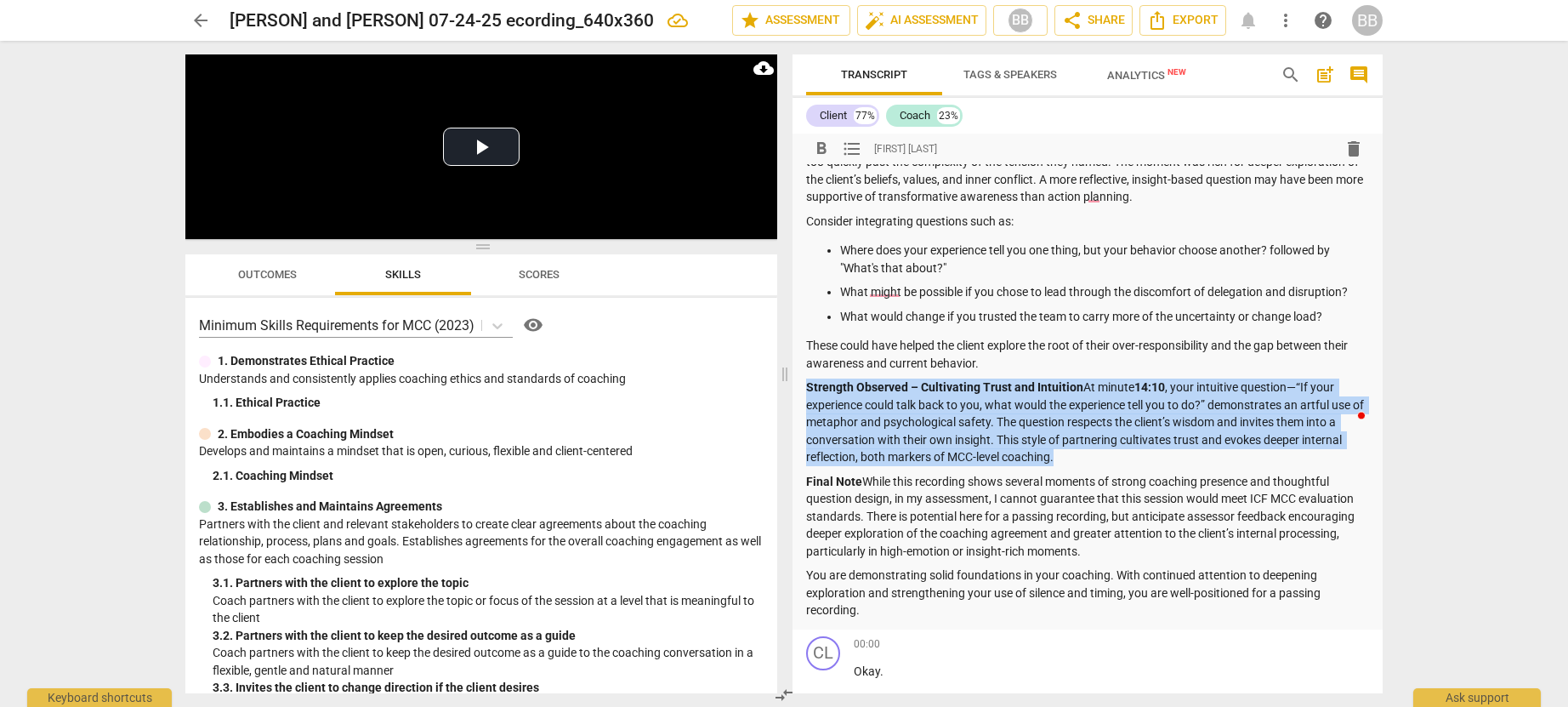 drag, startPoint x: 806, startPoint y: 386, endPoint x: 1054, endPoint y: 446, distance: 255.15485 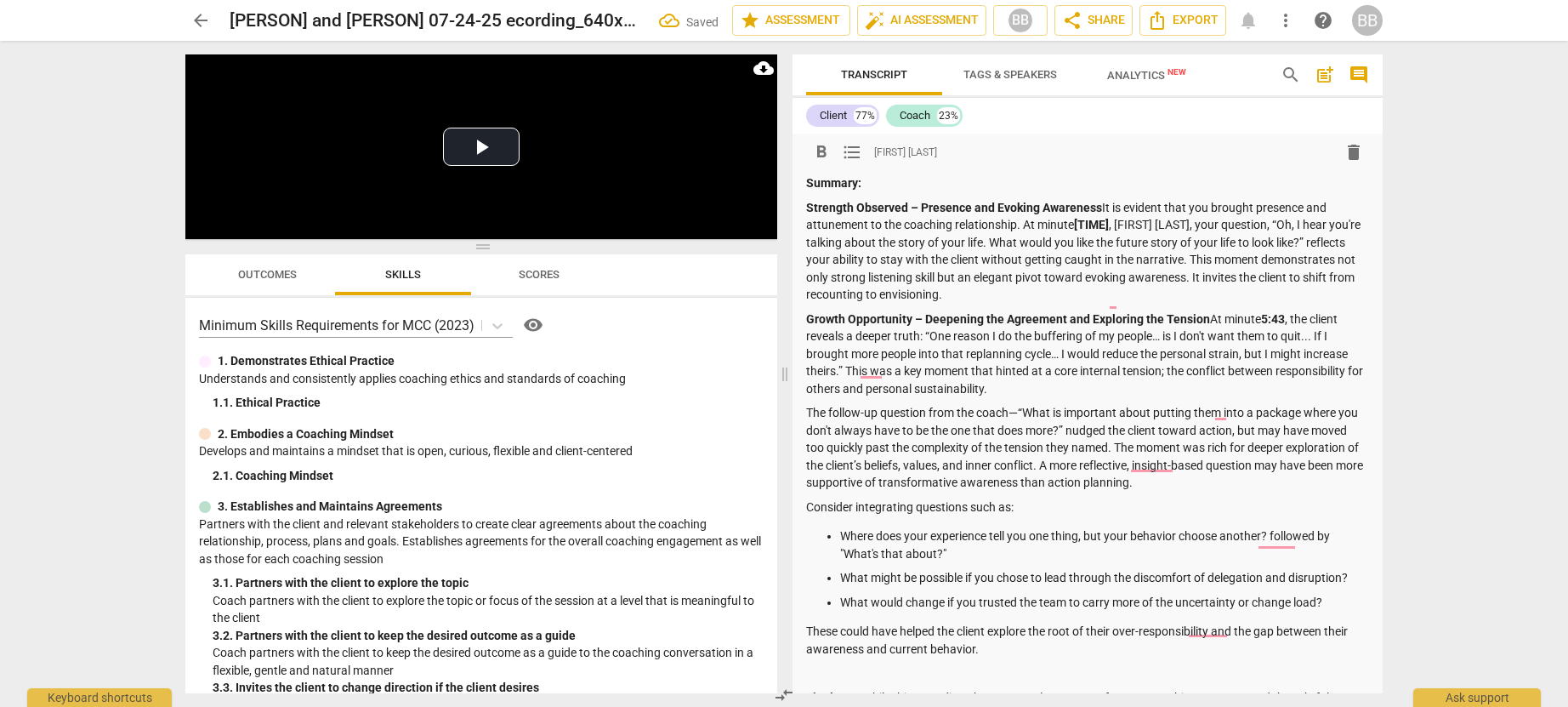 click on "Strength Observed – Presence and Evoking Awareness  It is evident that you brought presence and attunement to the coaching relationship. At minute  10:58 , your question, “Oh, I hear you're talking about the story of your life. What would you like the future story of your life to look like?” reflects your ability to stay with the client without getting caught in the narrative. This moment demonstrates not only strong listening skill but an elegant pivot toward evoking awareness. It invites the client to shift from recounting to envisioning." at bounding box center (1088, 251) 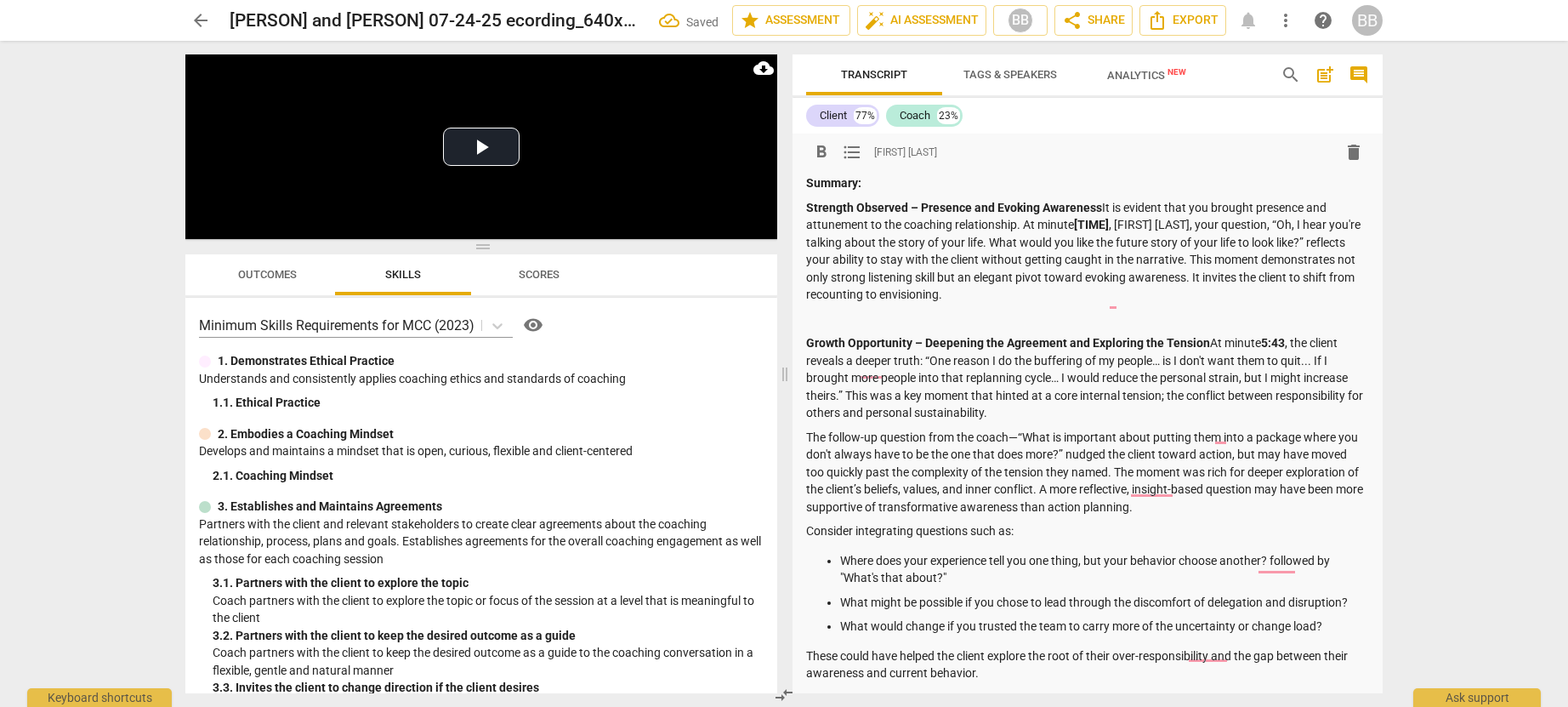 click at bounding box center (1088, 319) 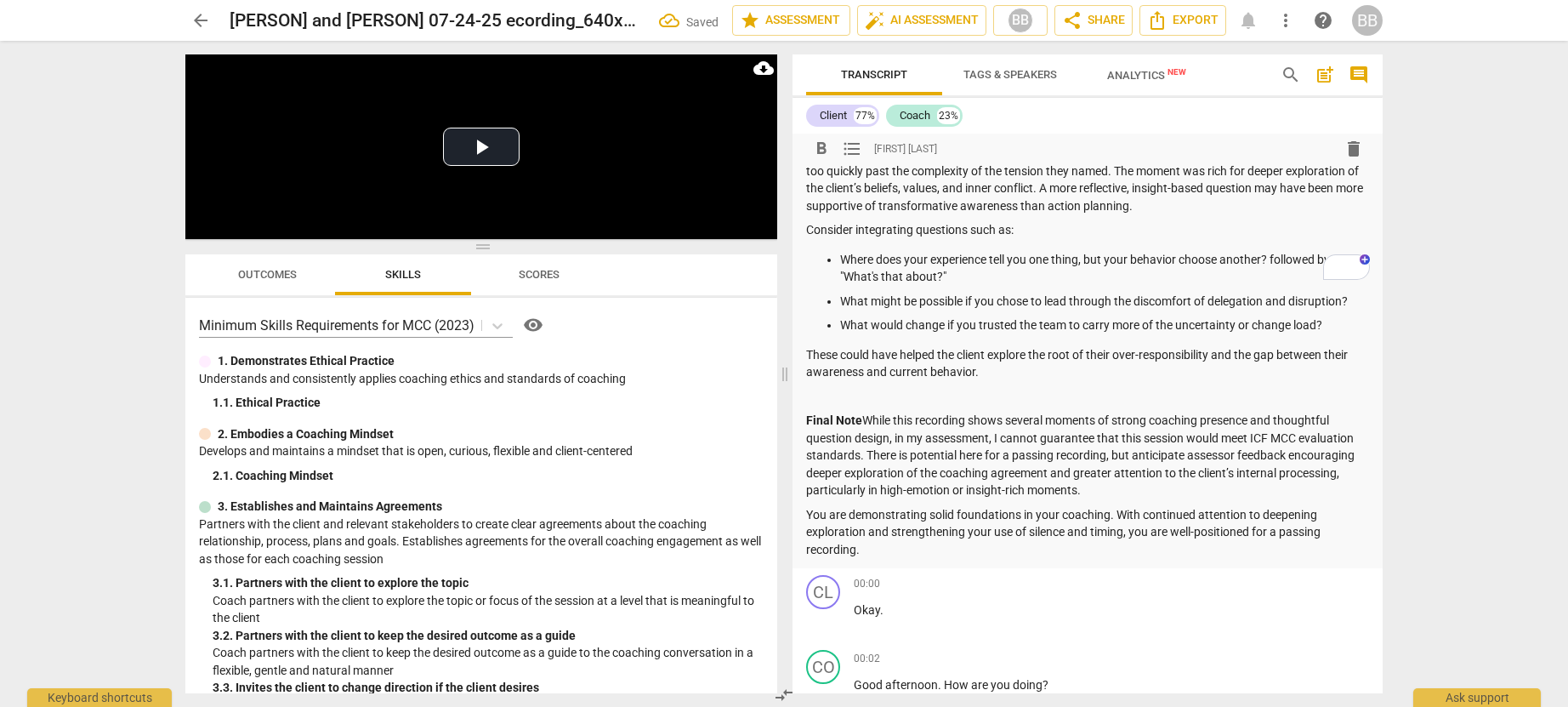 click at bounding box center (1088, 396) 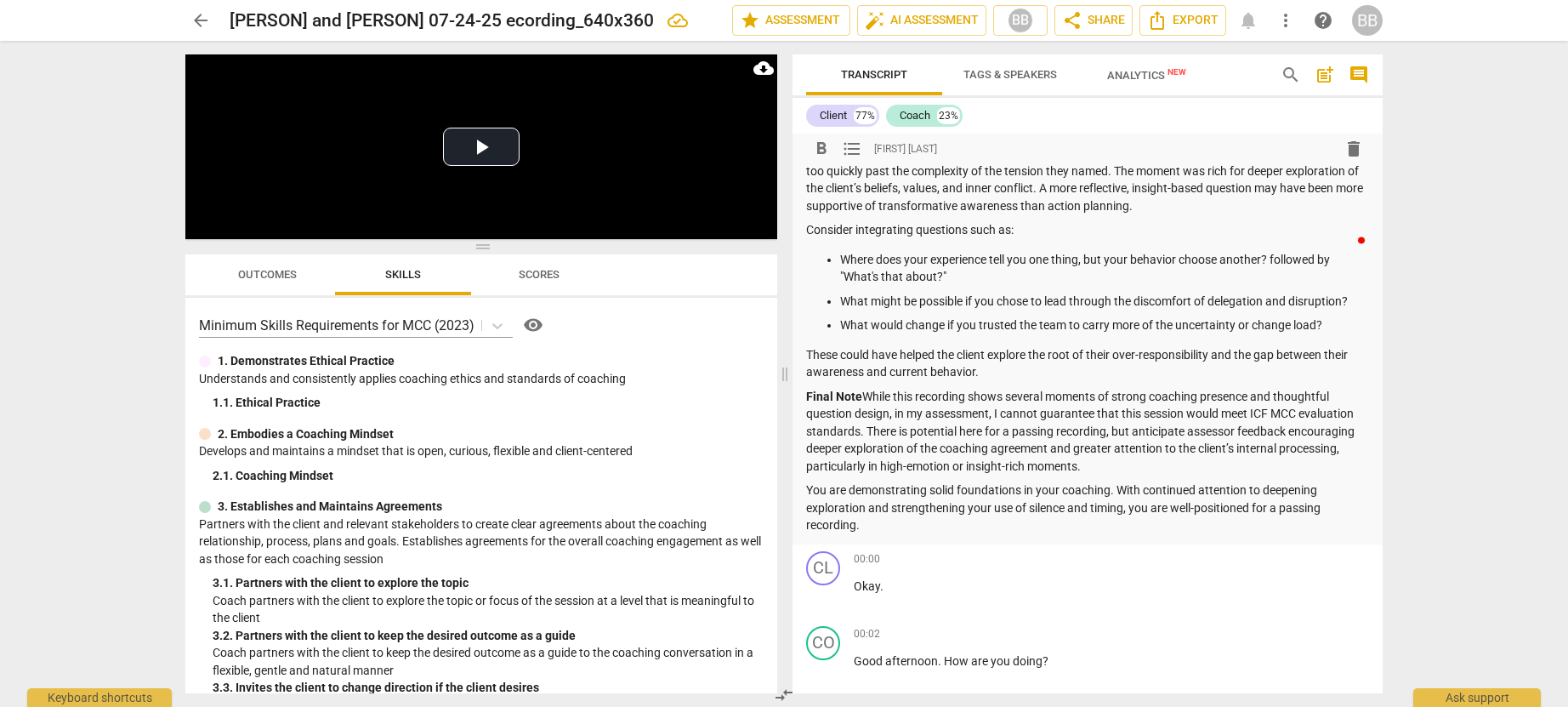 click on "Final Note  While this recording shows several moments of strong coaching presence and thoughtful question design, in my assessment, I cannot guarantee that this session would meet ICF MCC evaluation standards. There is potential here for a passing recording, but anticipate assessor feedback encouraging deeper exploration of the coaching agreement and greater attention to the client’s internal processing, particularly in high-emotion or insight-rich moments." at bounding box center (1088, 431) 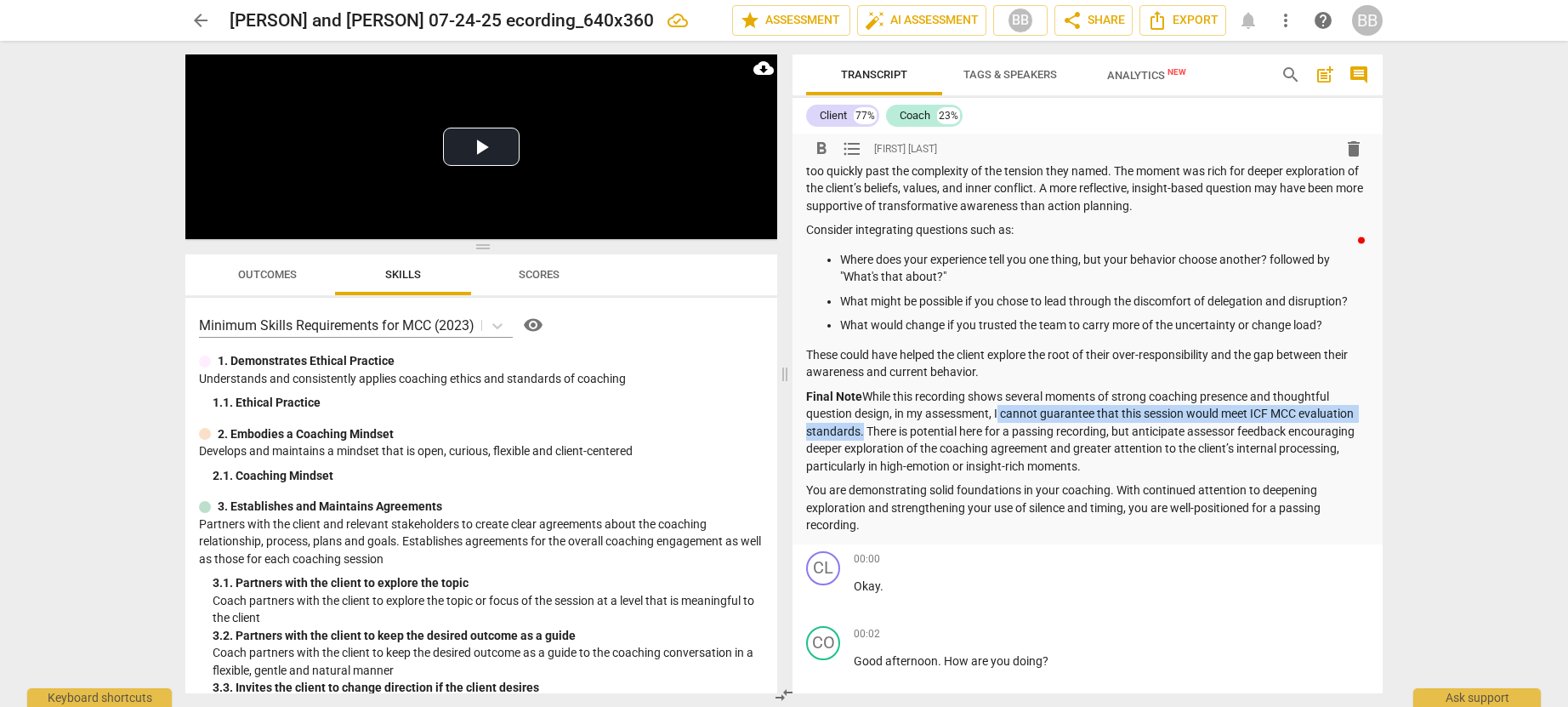 drag, startPoint x: 1000, startPoint y: 412, endPoint x: 872, endPoint y: 429, distance: 129.12397 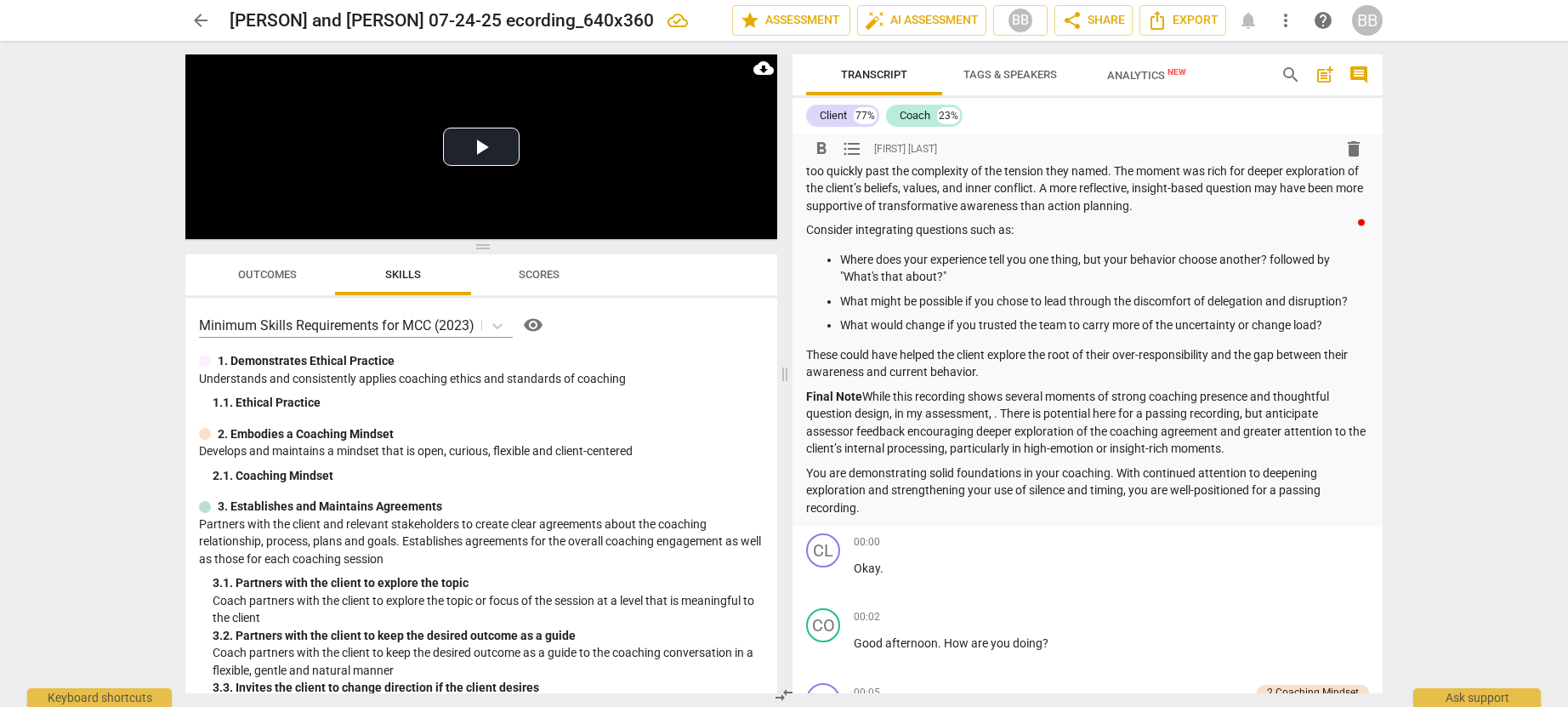 click on "Final Note  While this recording shows several moments of strong coaching presence and thoughtful question design, in my assessment, . There is potential here for a passing recording, but anticipate assessor feedback encouraging deeper exploration of the coaching agreement and greater attention to the client’s internal processing, particularly in high-emotion or insight-rich moments." at bounding box center (1088, 423) 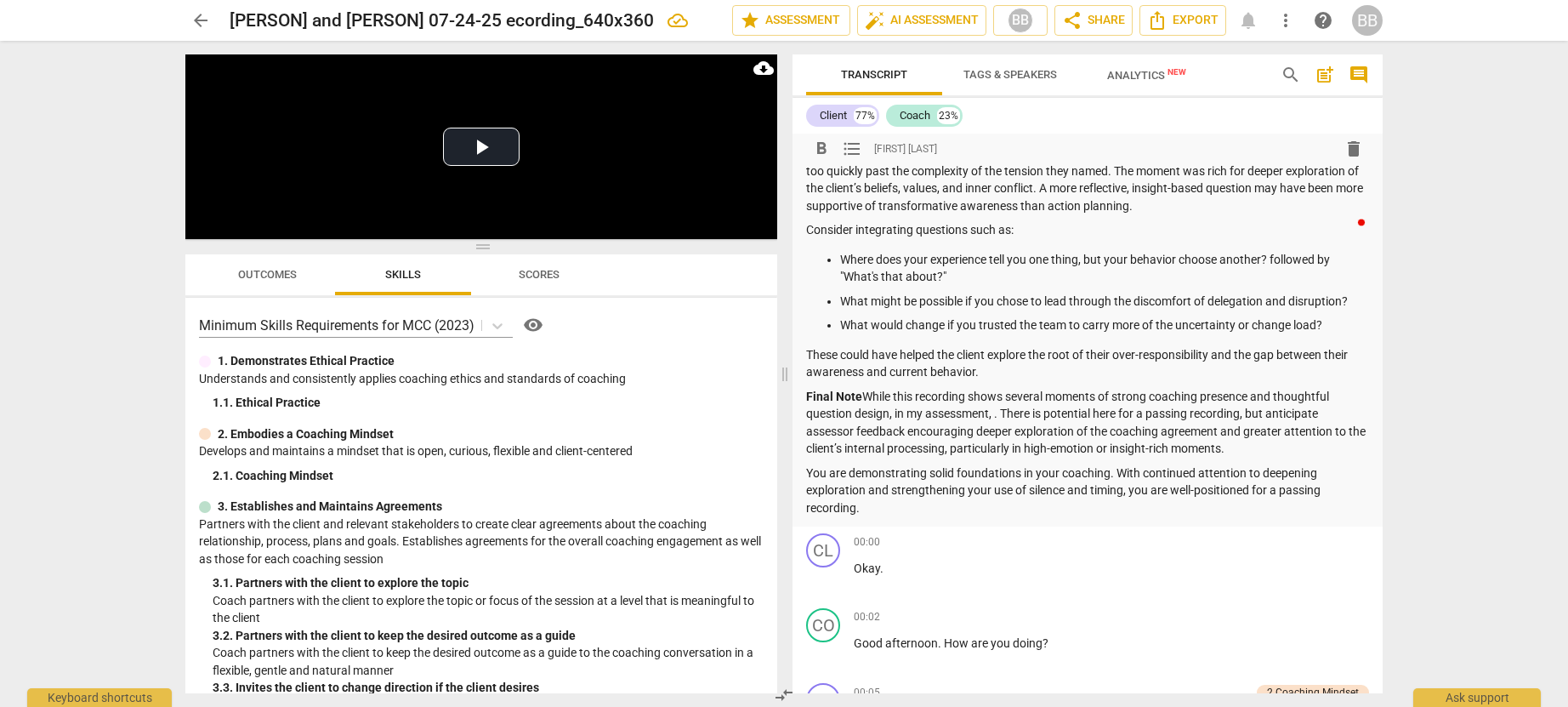 type 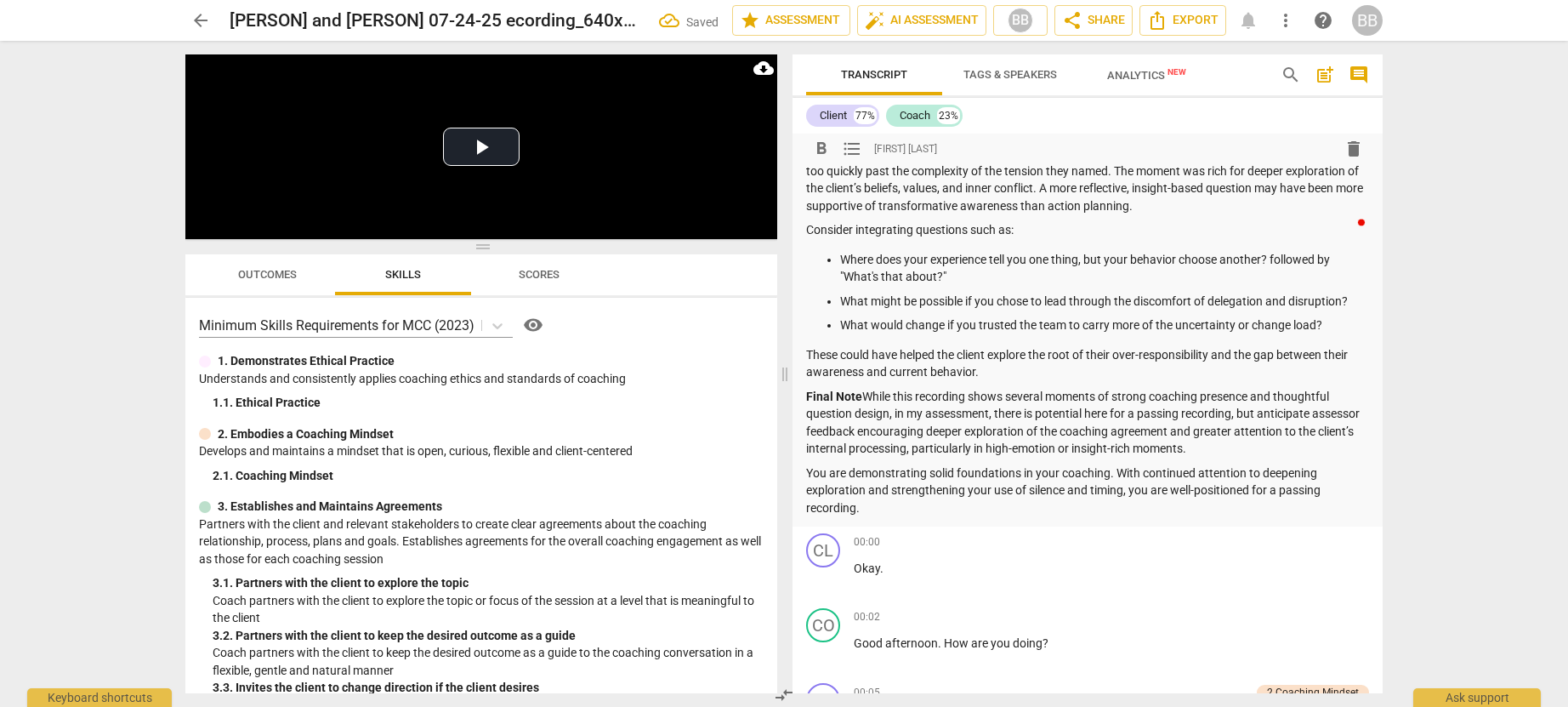 click on "Final Note  While this recording shows several moments of strong coaching presence and thoughtful question design, in my assessment, there is potential here for a passing recording, but anticipate assessor feedback encouraging deeper exploration of the coaching agreement and greater attention to the client’s internal processing, particularly in high-emotion or insight-rich moments." at bounding box center [1088, 423] 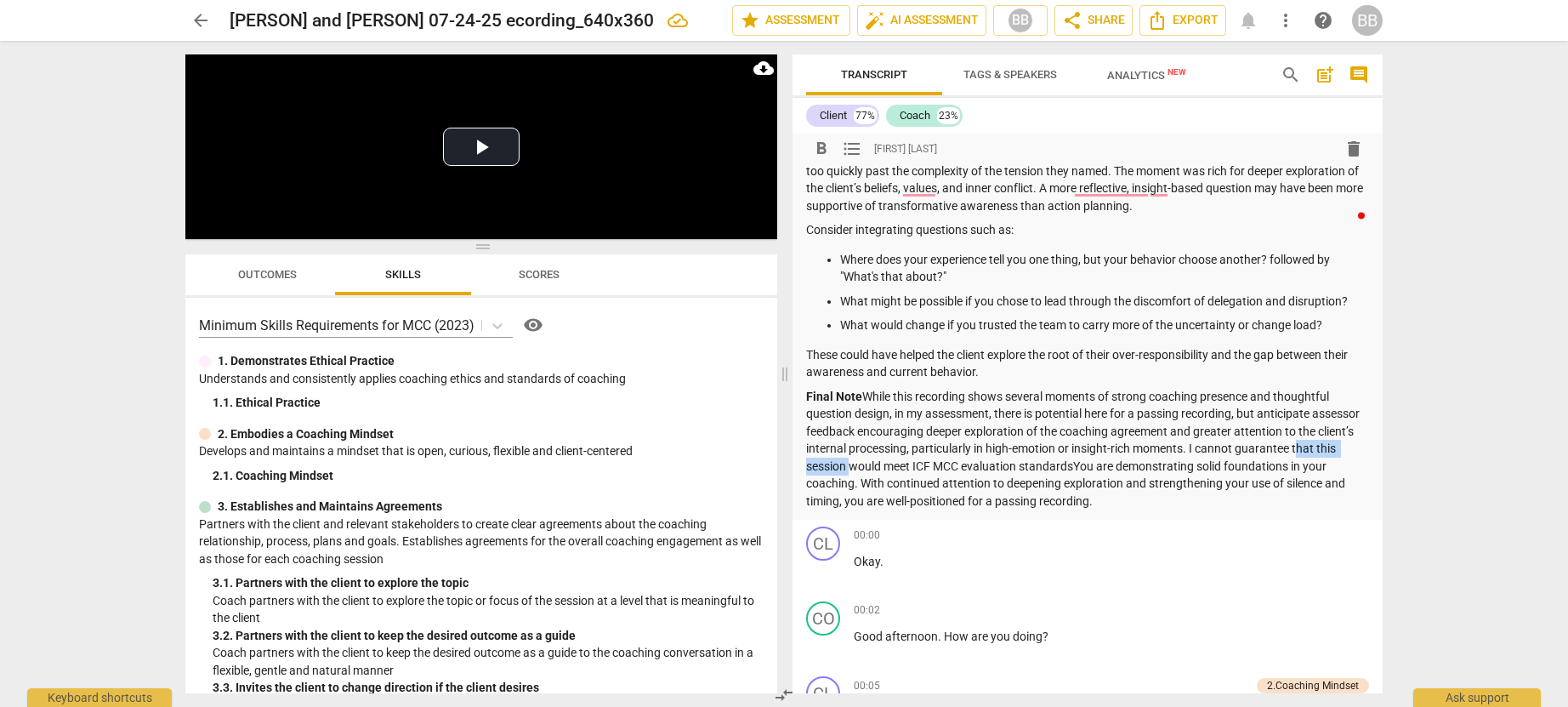 drag, startPoint x: 894, startPoint y: 466, endPoint x: 804, endPoint y: 468, distance: 90.02222 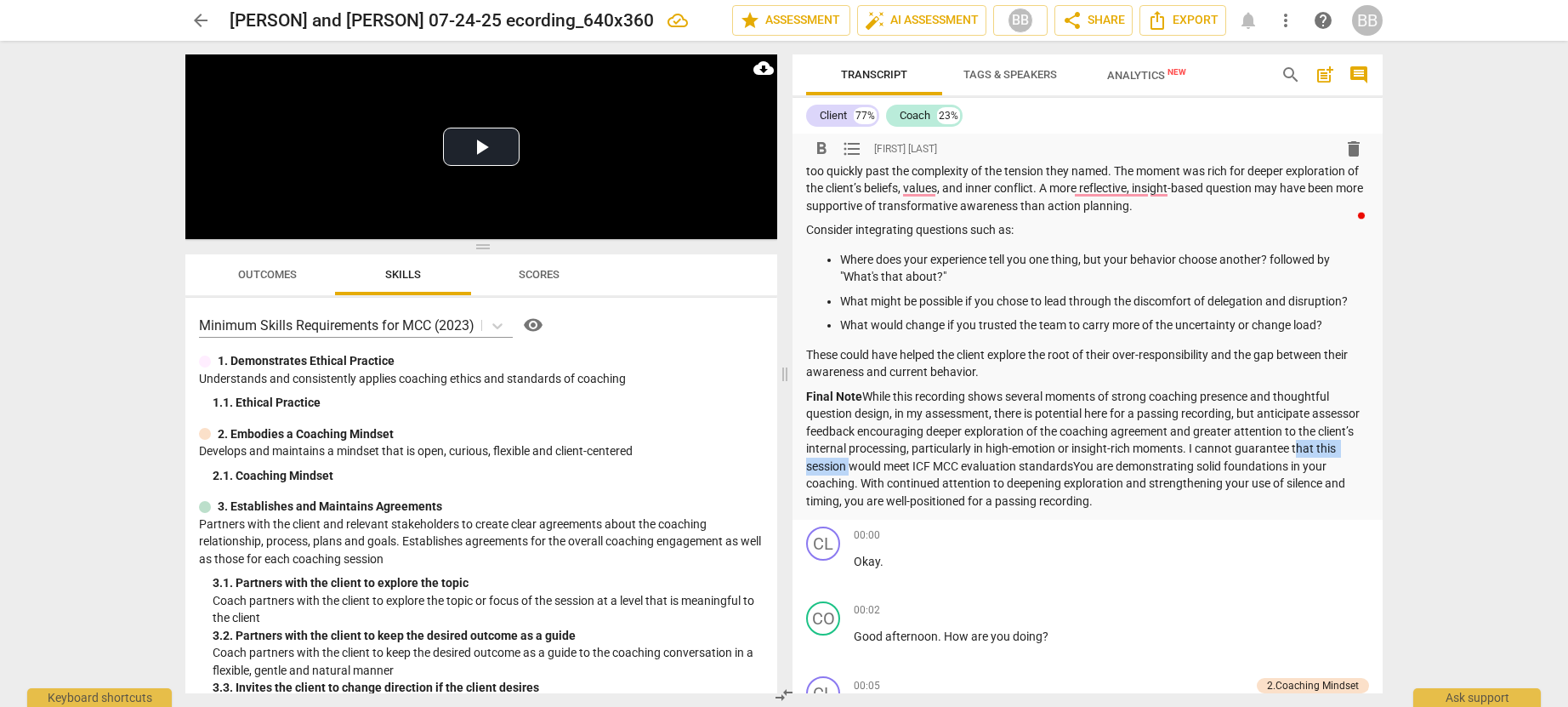 click on "format_bold format_list_bulleted [FIRST] [LAST] delete Summary:    Strength Observed – Presence and Evoking Awareness  It is evident that you brought presence and attunement to the coaching relationship. At minute  [TIME] , your question, “Oh, I hear you're talking about the story of your life. What would you like the future story of your life to look like?” reflects your ability to stay with the client without getting caught in the narrative. This moment demonstrates not only strong listening skill but an elegant pivot toward evoking awareness. It invites the client to shift from recounting to envisioning. Strength Observed – Cultivating Trust and Intuition  At minute  [TIME] Growth Opportunity – Deepening the Agreement and Exploring the Tension  At minute  [TIME] Consider integrating questions such as: Where does your experience tell you one thing, but your behavior choose another? followed by "What's that about?" What would change if you trusted the team to carry more of the uncertainty or change load?" at bounding box center (1088, 141) 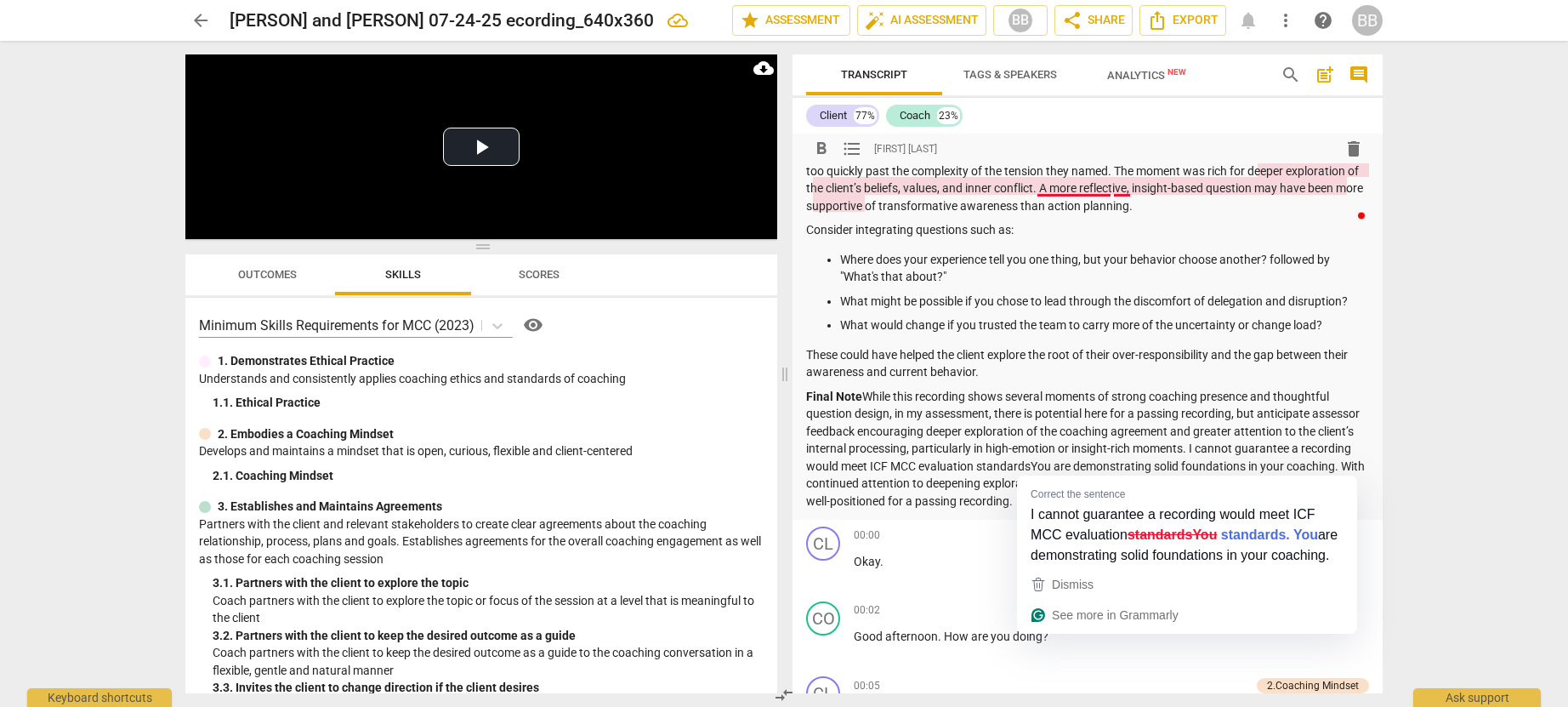click on "While this recording shows several moments of strong coaching presence and thoughtful question design, in my assessment, there is potential here for a passing recording, but anticipate assessor feedback encouraging deeper exploration of the coaching agreement and greater attention to the client’s internal processing, particularly in high-emotion or insight-rich moments. I cannot guarantee a recording wil meet ICF MCC evaluation standards. You are demonstrating solid foundations in your coaching. With continued attention to deepening exploration and strengthening your use of silence and timing, you are well-positioned for a passing recording." at bounding box center (1088, 449) 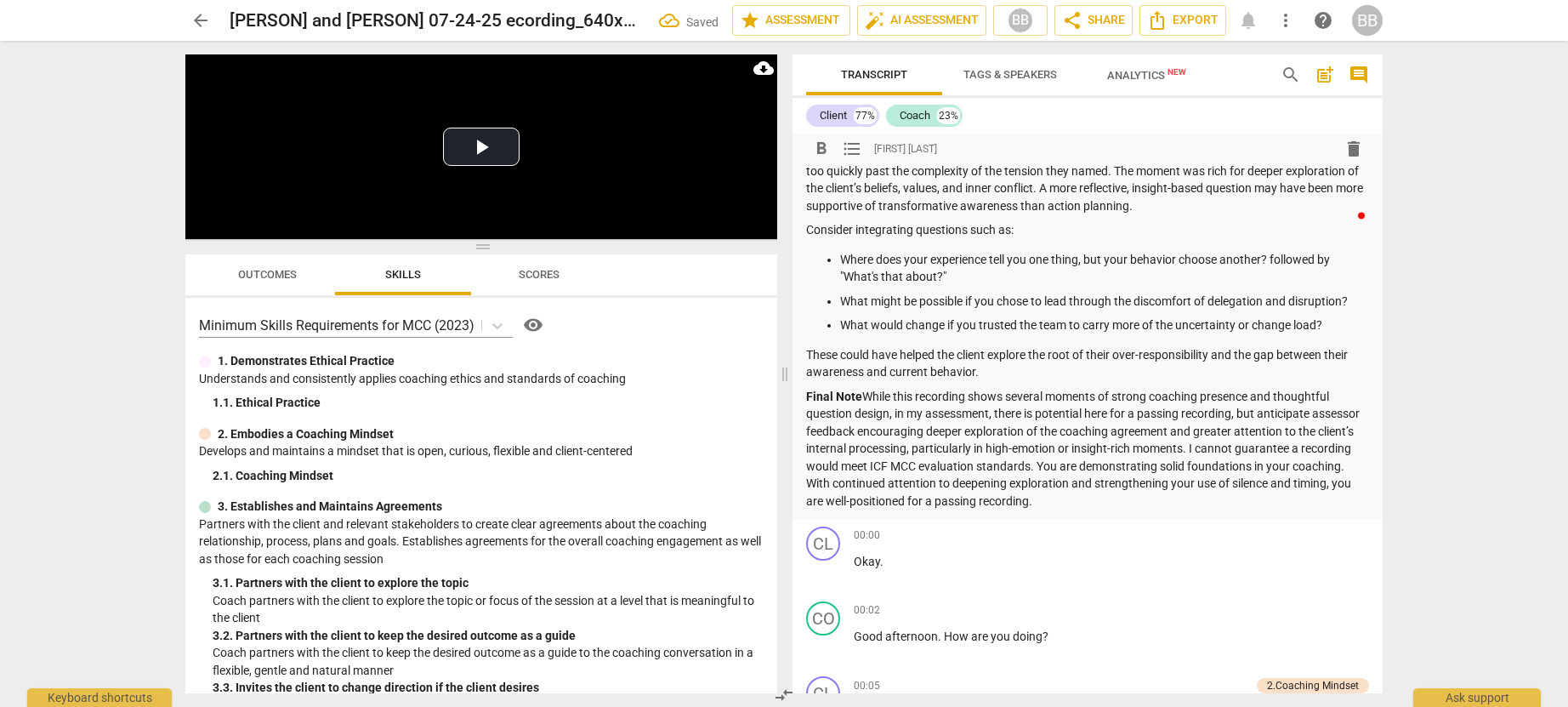 click on "Final Note  While this recording shows several moments of strong coaching presence and thoughtful question design, in my assessment, there is potential here for a passing recording, but anticipate assessor feedback encouraging deeper exploration of the coaching agreement and greater attention to the client’s internal processing, particularly in high-emotion or insight-rich moments. I cannot guarantee a recording would meet ICF MCC evaluation standards. You are demonstrating solid foundations in your coaching. With continued attention to deepening exploration and strengthening your use of silence and timing, you are well-positioned for a passing recording." at bounding box center (1088, 449) 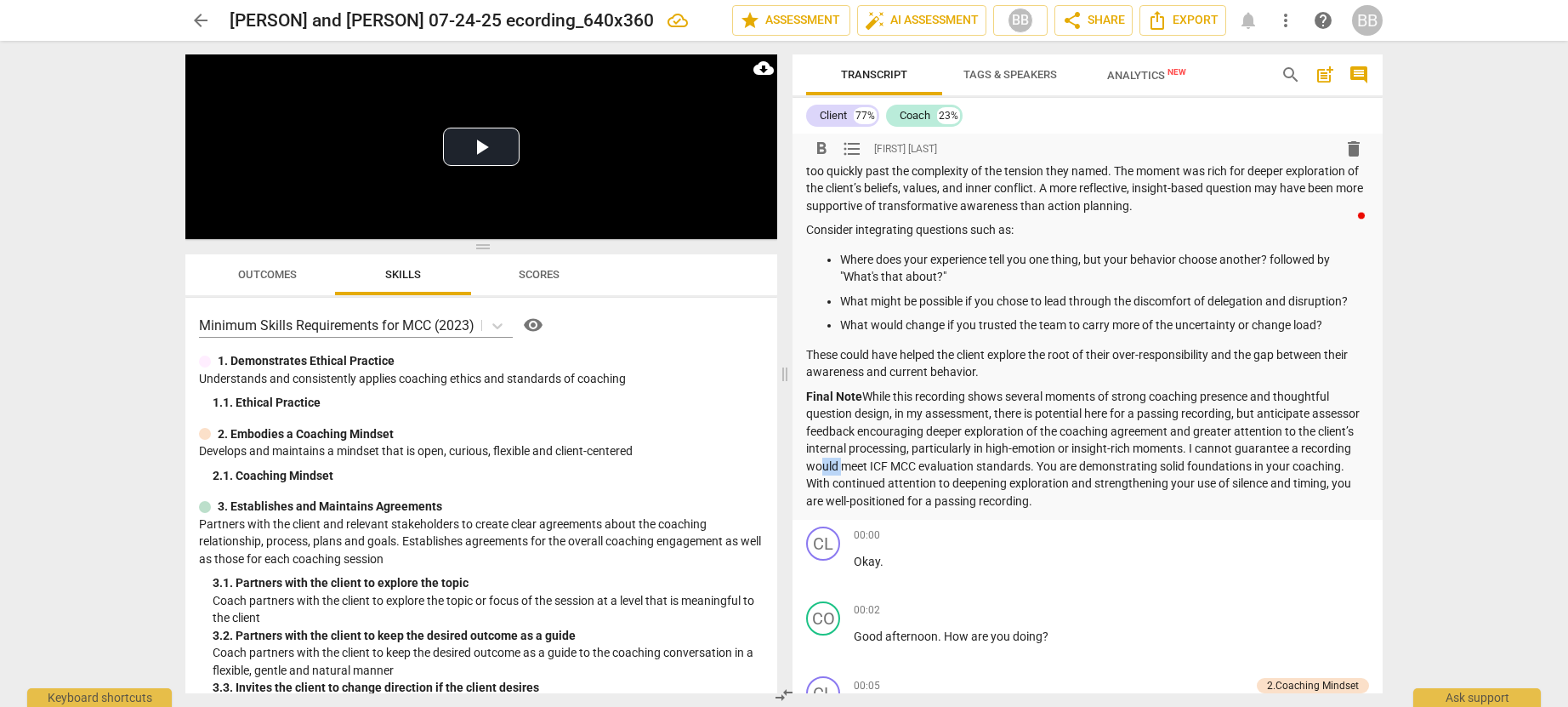 drag, startPoint x: 891, startPoint y: 465, endPoint x: 867, endPoint y: 470, distance: 24.515301 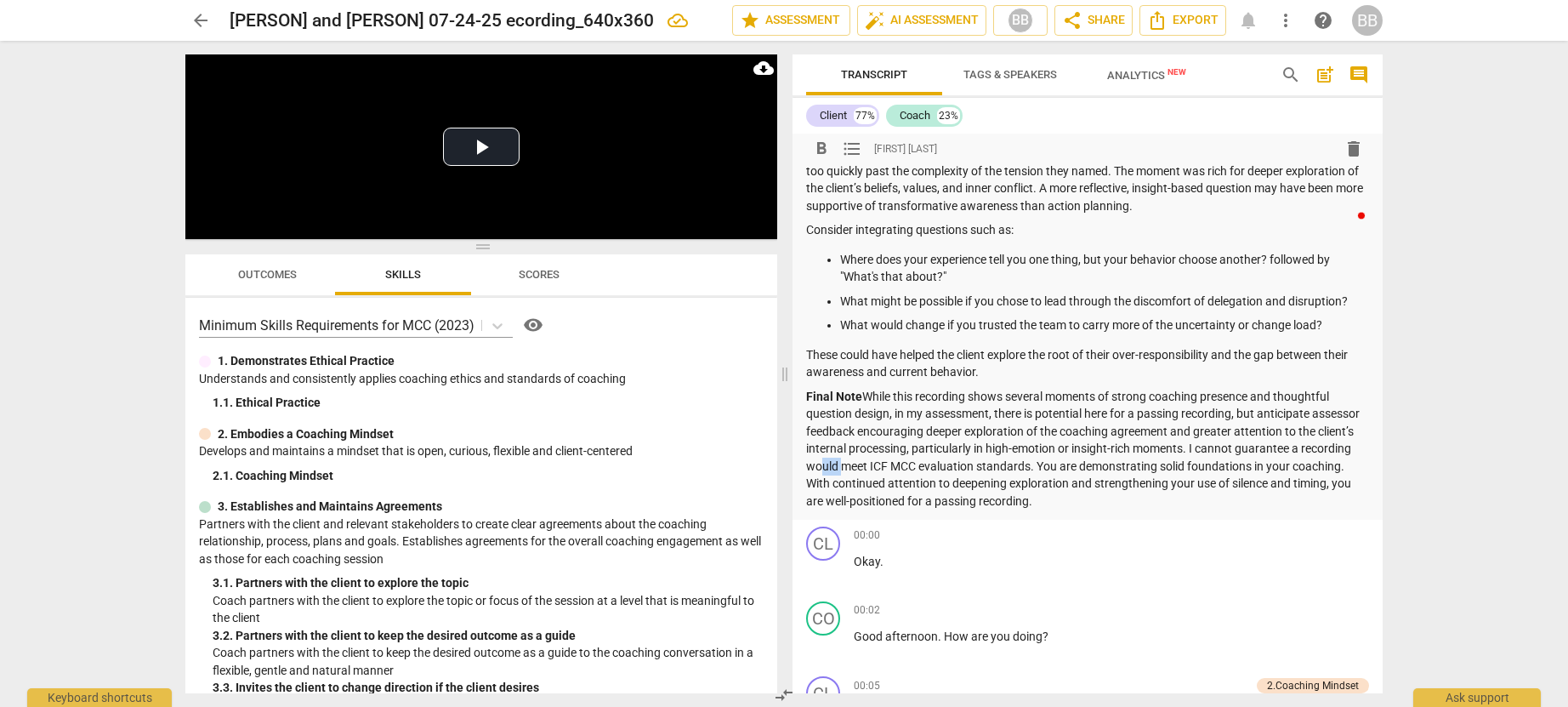 click on "Final Note  While this recording shows several moments of strong coaching presence and thoughtful question design, in my assessment, there is potential here for a passing recording, but anticipate assessor feedback encouraging deeper exploration of the coaching agreement and greater attention to the client’s internal processing, particularly in high-emotion or insight-rich moments. I cannot guarantee a recording would meet ICF MCC evaluation standards. You are demonstrating solid foundations in your coaching. With continued attention to deepening exploration and strengthening your use of silence and timing, you are well-positioned for a passing recording." at bounding box center [1088, 449] 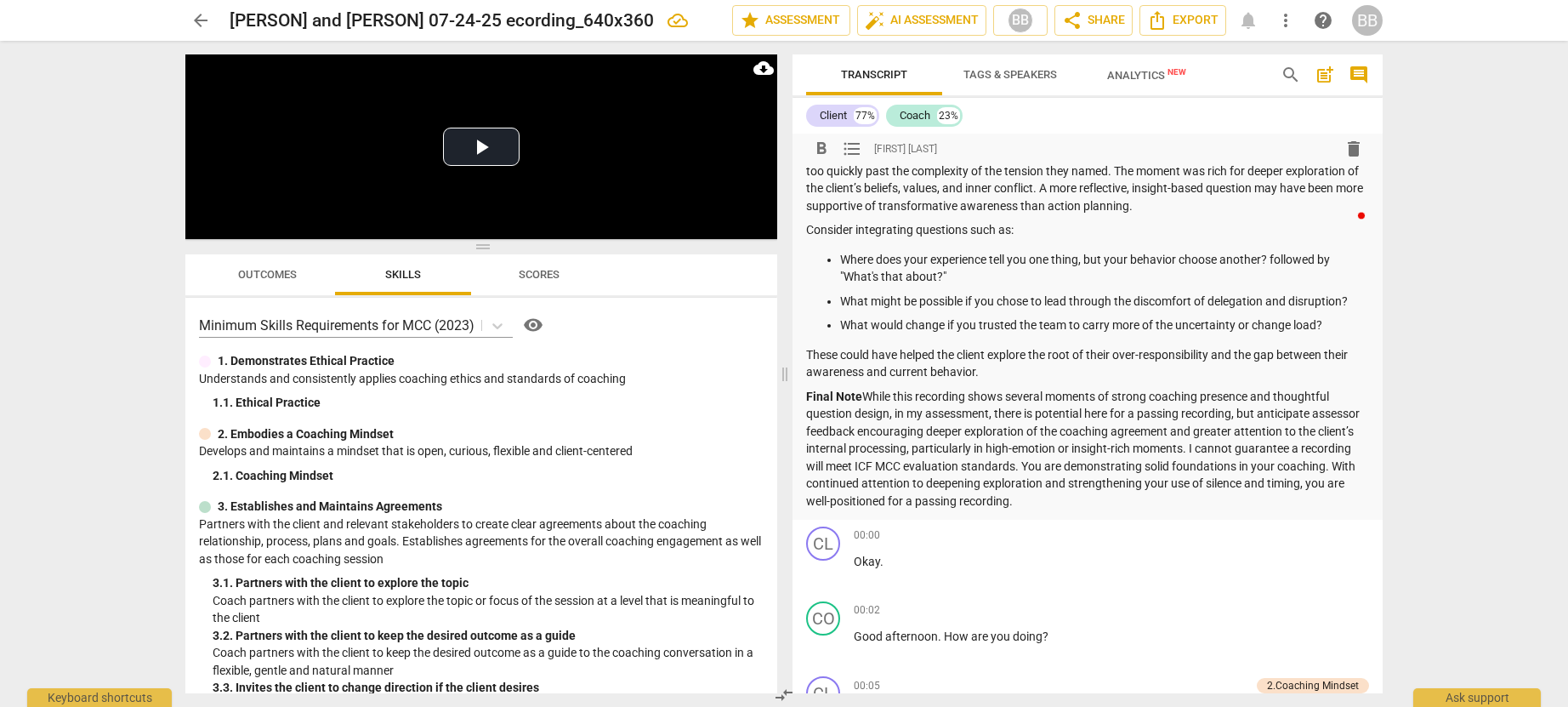 scroll, scrollTop: 371, scrollLeft: 5, axis: both 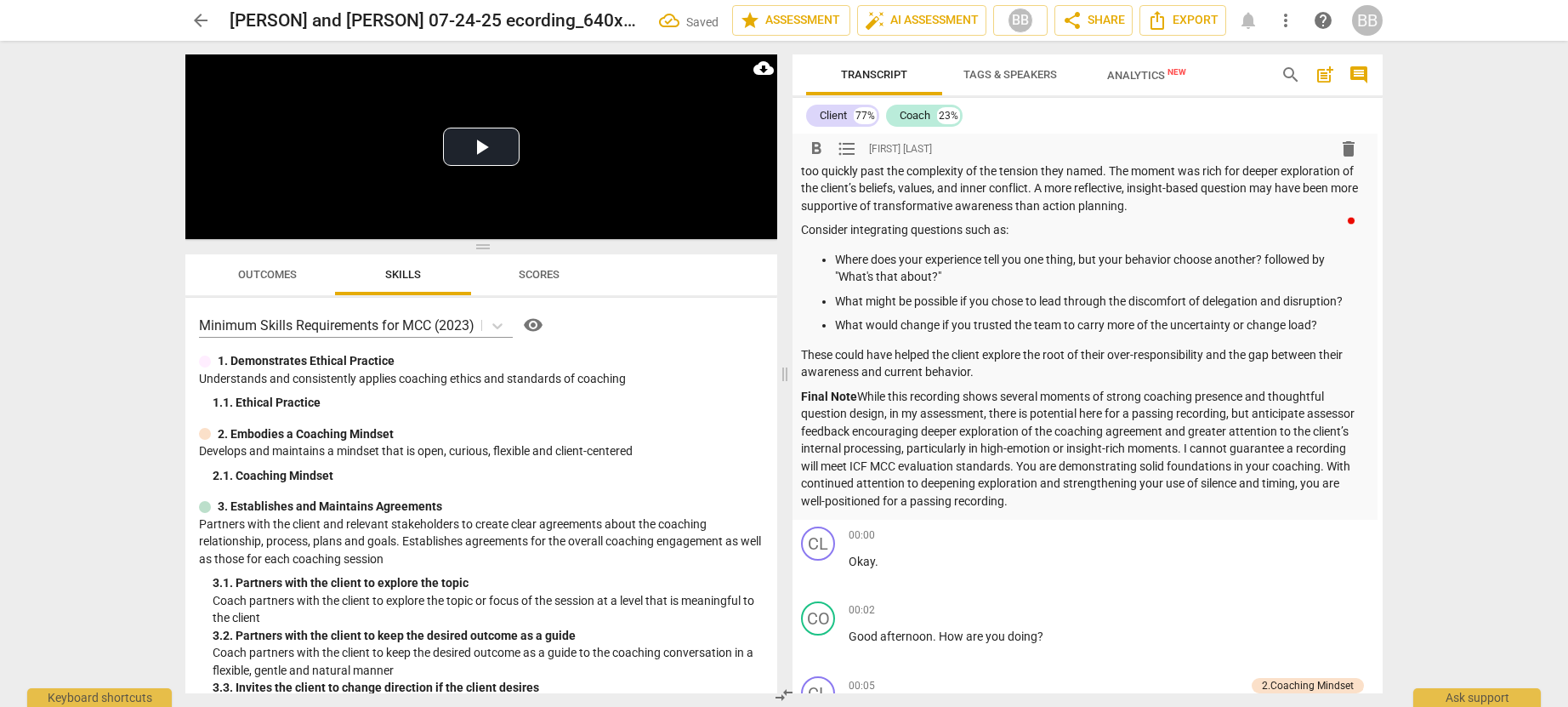 click on "Final Note  While this recording shows several moments of strong coaching presence and thoughtful question design, in my assessment, there is potential here for a passing recording, but anticipate assessor feedback encouraging deeper exploration of the coaching agreement and greater attention to the client’s internal processing, particularly in high-emotion or insight-rich moments. I cannot guarantee a recording will meet ICF MCC evaluation standards. You are demonstrating solid foundations in your coaching. With continued attention to deepening exploration and strengthening your use of silence and timing, you are well-positioned for a passing recording." at bounding box center (1082, 449) 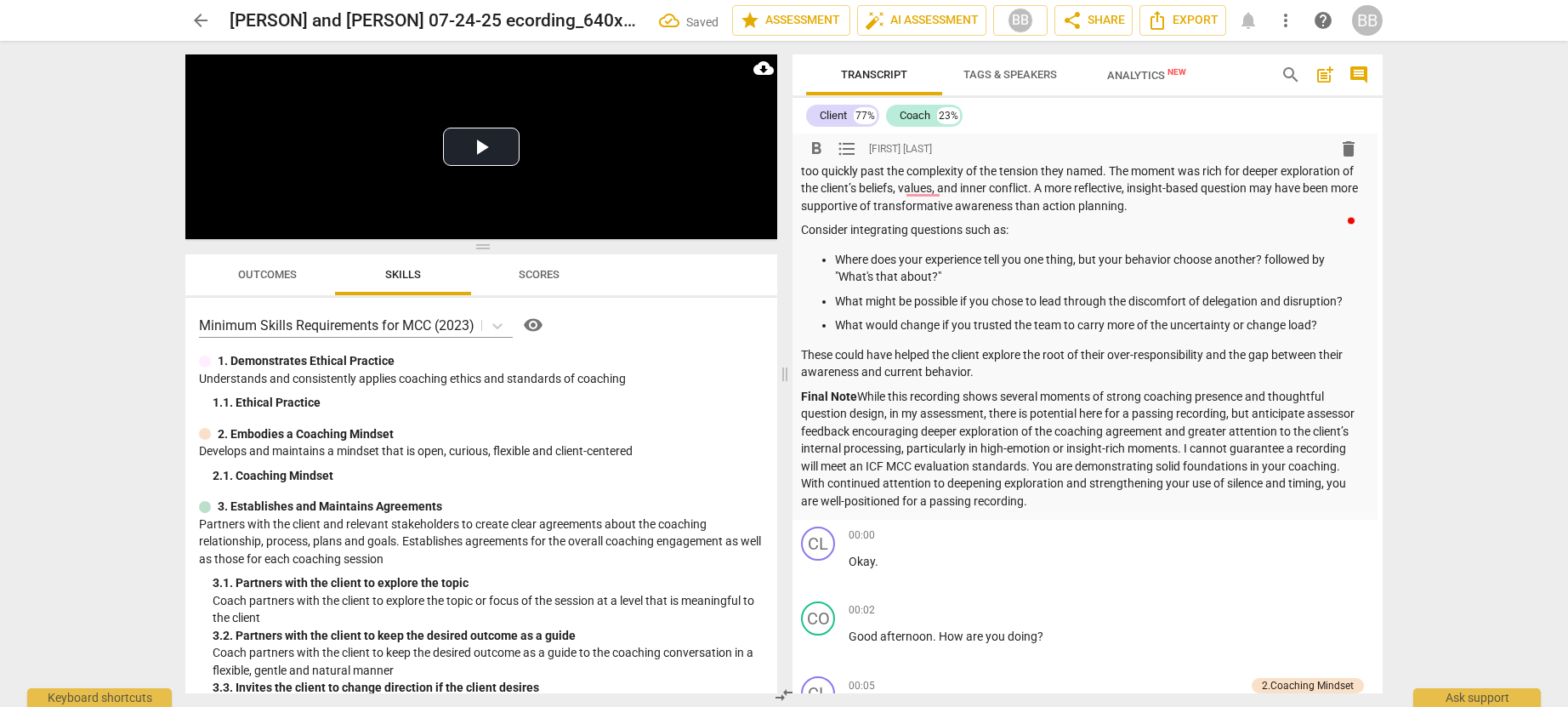 click on "Final Note  While this recording shows several moments of strong coaching presence and thoughtful question design, in my assessment, there is potential here for a passing recording, but anticipate assessor feedback encouraging deeper exploration of the coaching agreement and greater attention to the client’s internal processing, particularly in high-emotion or insight-rich moments. I cannot guarantee a recording will meet an ICF MCC evaluation standards. You are demonstrating solid foundations in your coaching. With continued attention to deepening exploration and strengthening your use of silence and timing, you are well-positioned for a passing recording." at bounding box center (1082, 449) 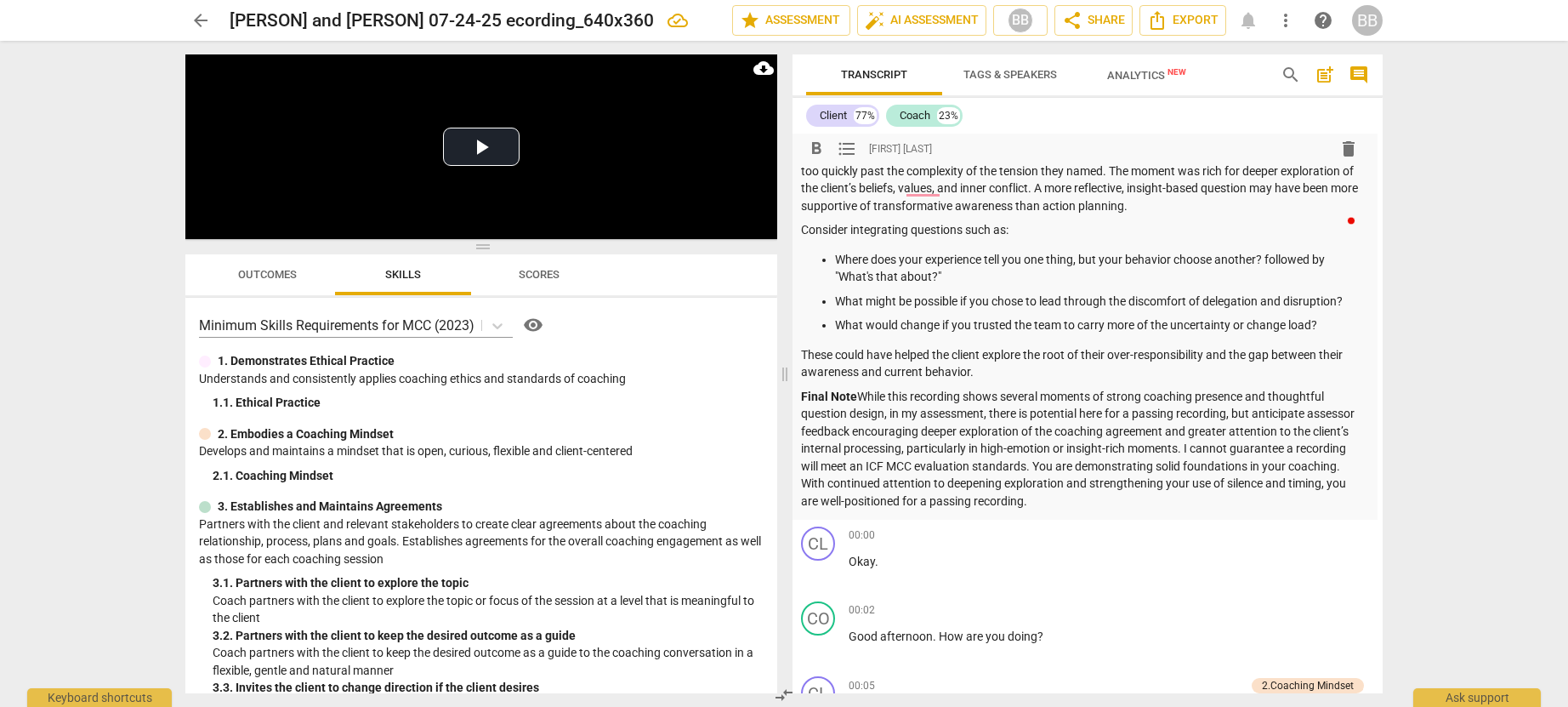 click on "Final Note  While this recording shows several moments of strong coaching presence and thoughtful question design, in my assessment, there is potential here for a passing recording, but anticipate assessor feedback encouraging deeper exploration of the coaching agreement and greater attention to the client’s internal processing, particularly in high-emotion or insight-rich moments. I cannot guarantee a recording will meet an ICF MCC evaluation standards. You are demonstrating solid foundations in your coaching. With continued attention to deepening exploration and strengthening your use of silence and timing, you are well-positioned for a passing recording." at bounding box center (1082, 449) 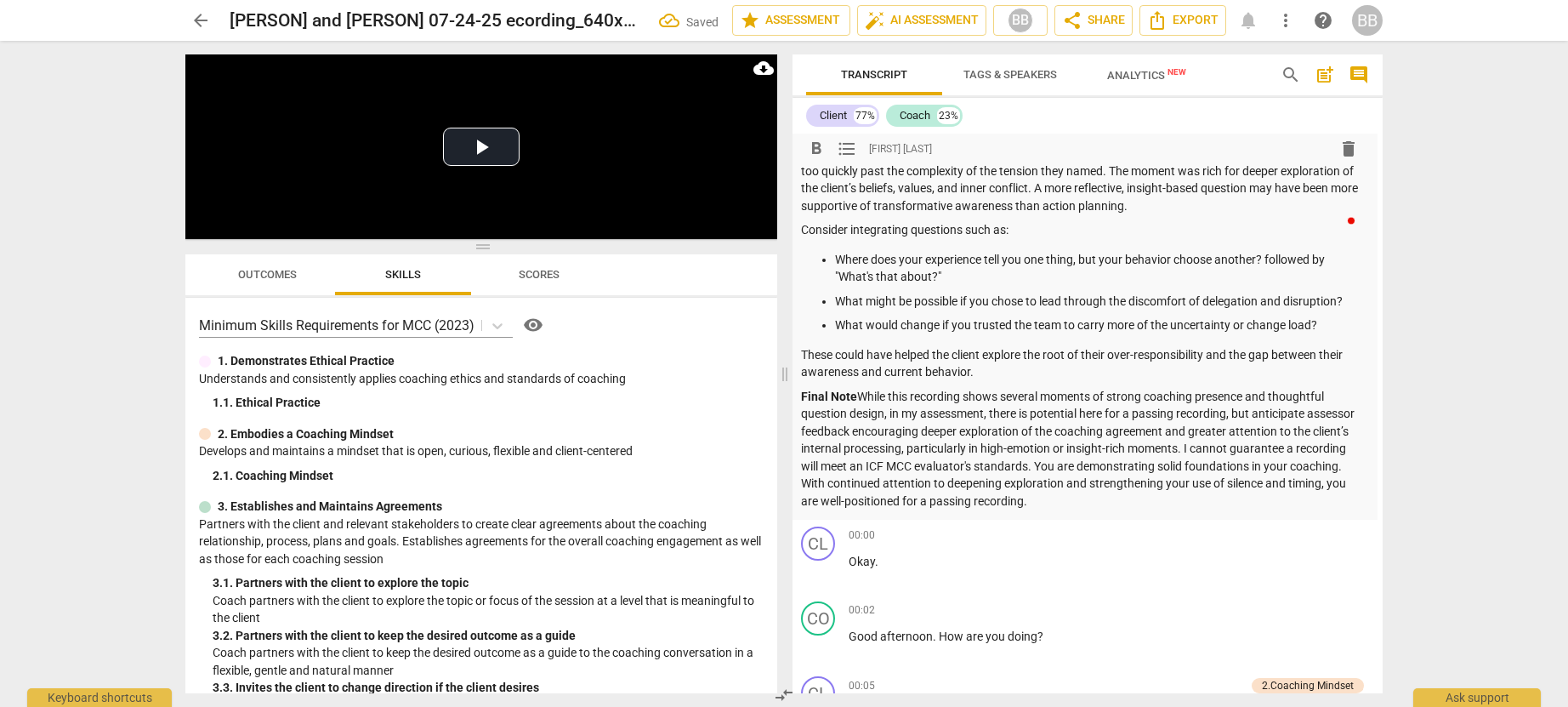 click on "Final Note  While this recording shows several moments of strong coaching presence and thoughtful question design, in my assessment, there is potential here for a passing recording, but anticipate assessor feedback encouraging deeper exploration of the coaching agreement and greater attention to the client’s internal processing, particularly in high-emotion or insight-rich moments. I cannot guarantee a recording will meet an ICF MCC evaluator's standards. You are demonstrating solid foundations in your coaching. With continued attention to deepening exploration and strengthening your use of silence and timing, you are well-positioned for a passing recording." at bounding box center [1082, 449] 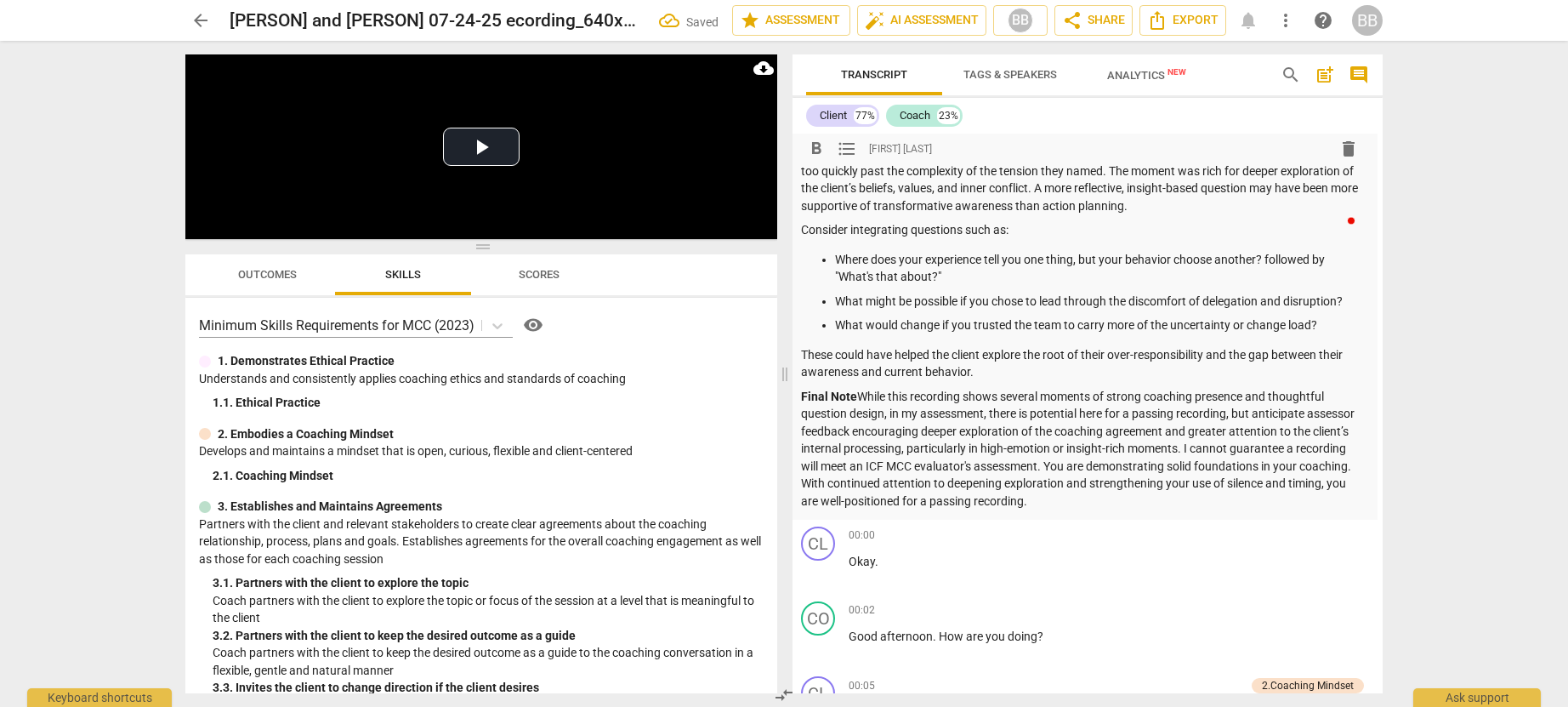 scroll, scrollTop: 375, scrollLeft: 8, axis: both 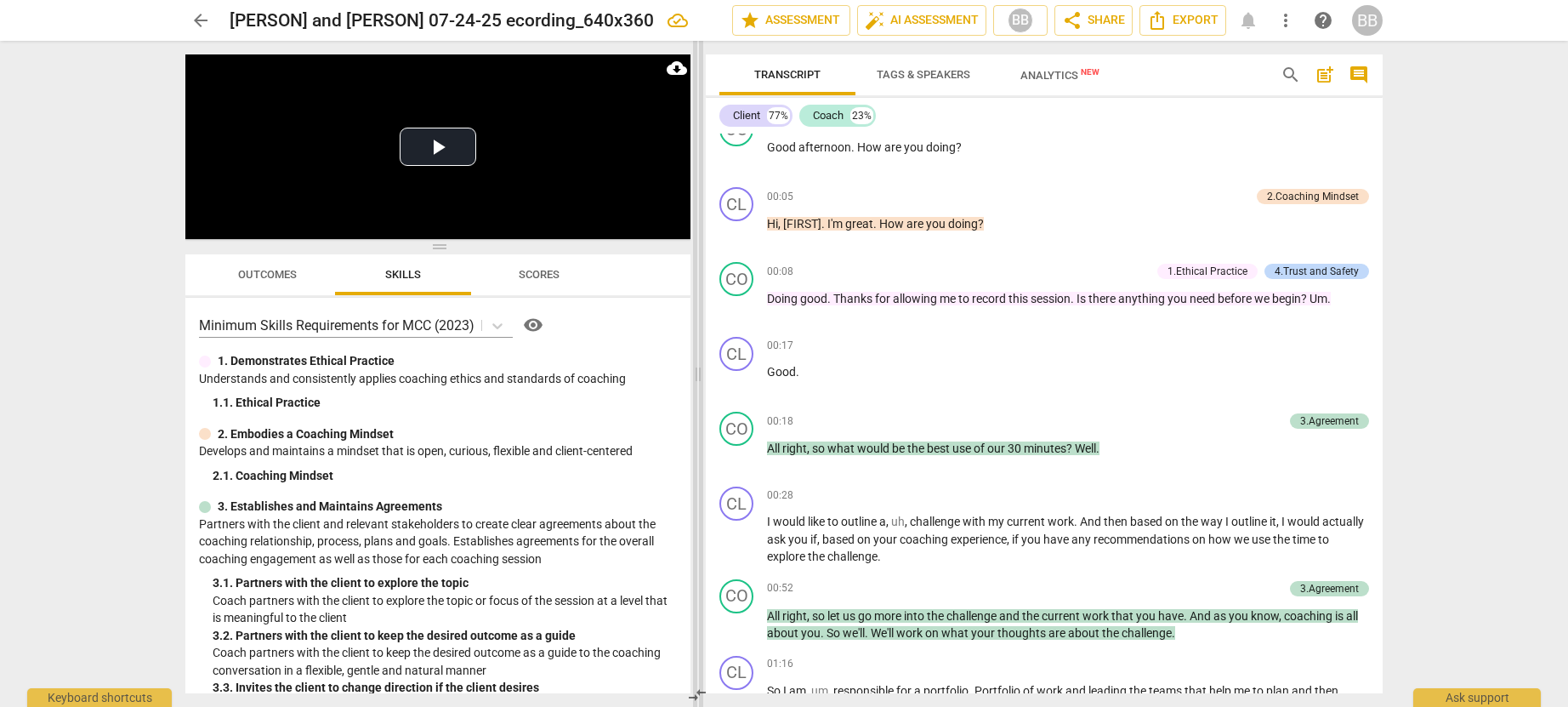 drag, startPoint x: 785, startPoint y: 373, endPoint x: 697, endPoint y: 377, distance: 88.090862 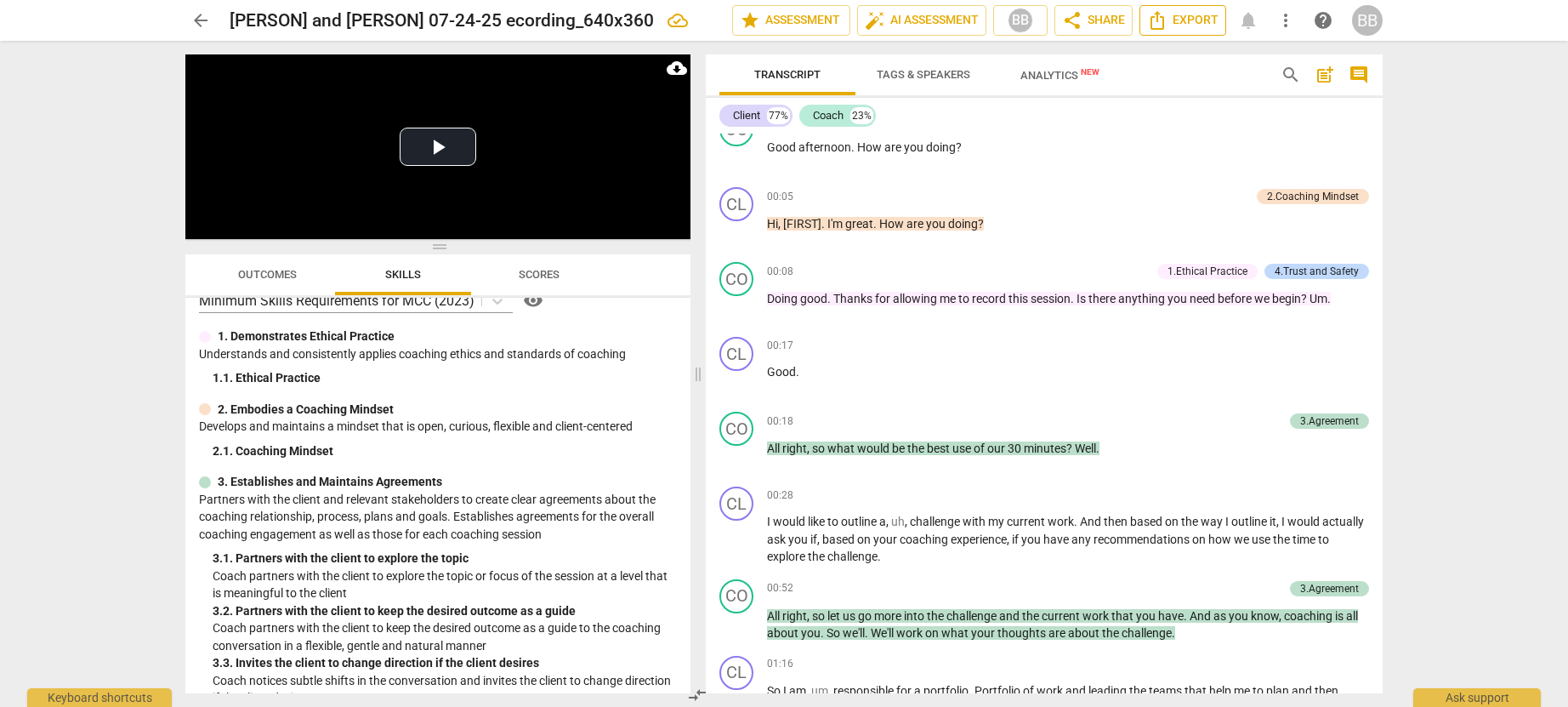 click on "Export" at bounding box center [1183, 20] 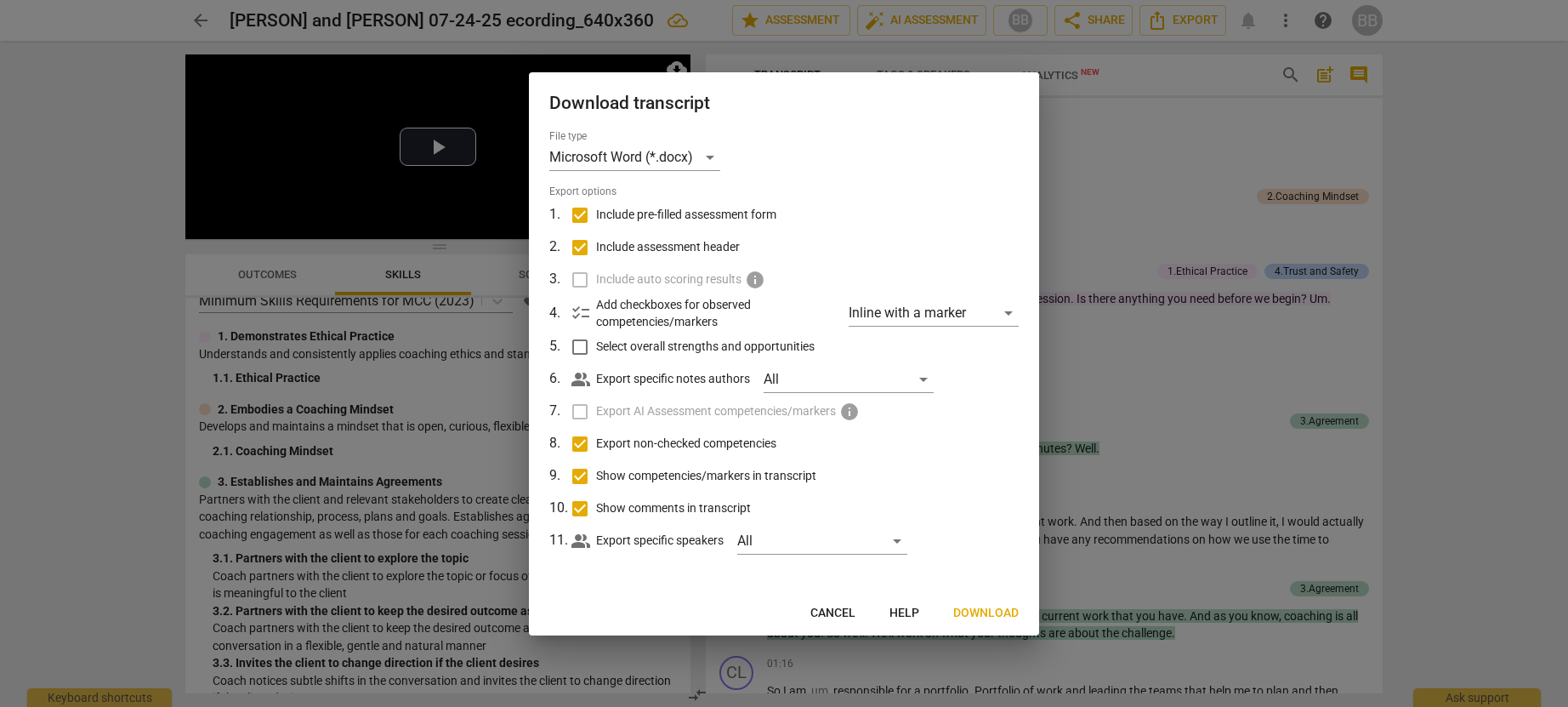 click on "Download" at bounding box center [986, 613] 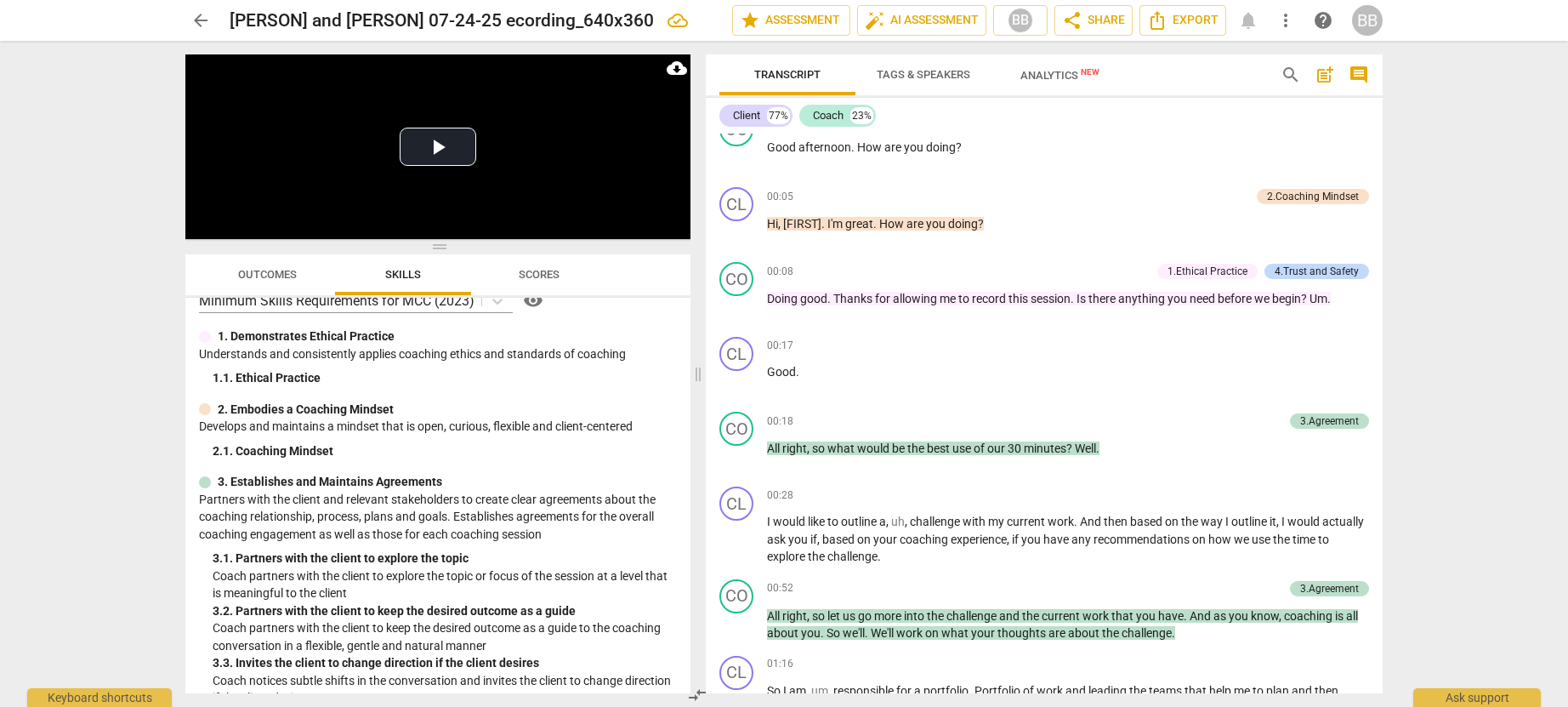 click on "arrow_back [PERSON] and [PERSON] 07-24-25 ecording_640x360 edit star    Assessment   auto_fix_high    AI Assessment BB share    Share    Export notifications more_vert help BB Play Video move_up Play Current Time  00:00 / Duration Time  29:55 Loaded : 0% Progress :  0.00% Non-Fullscreen Playback Rate 1.00 x cloud_download Outcomes Skills Scores Minimum Skills Requirements for MCC (2023) visibility 1. Demonstrates Ethical Practice Understands and consistently applies coaching ethics and standards of coaching 1. 1. Ethical Practice 2. Embodies a Coaching Mindset Develops and maintains a mindset that is open, curious, flexible and client-centered 2. 1. Coaching Mindset 3. Establishes and Maintains Agreements  Partners with the client and relevant stakeholders to create clear agreements about the coaching relationship, process, plans and goals. Establishes agreements for the overall coaching engagement as well as those for each coaching session 3. 1. Partners with the client to explore the topic 3. 3. 4. 4. 4." at bounding box center [784, 353] 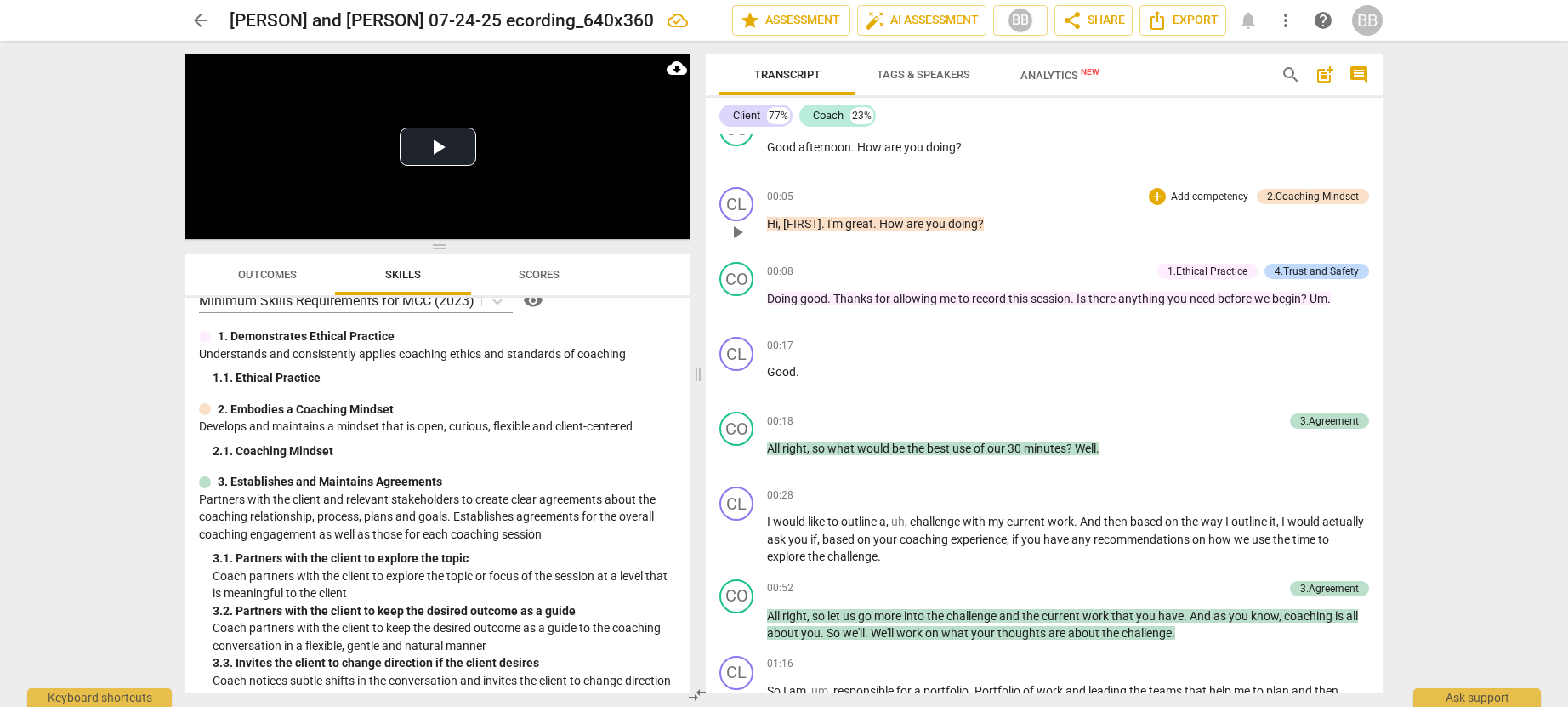 scroll, scrollTop: 258, scrollLeft: 0, axis: vertical 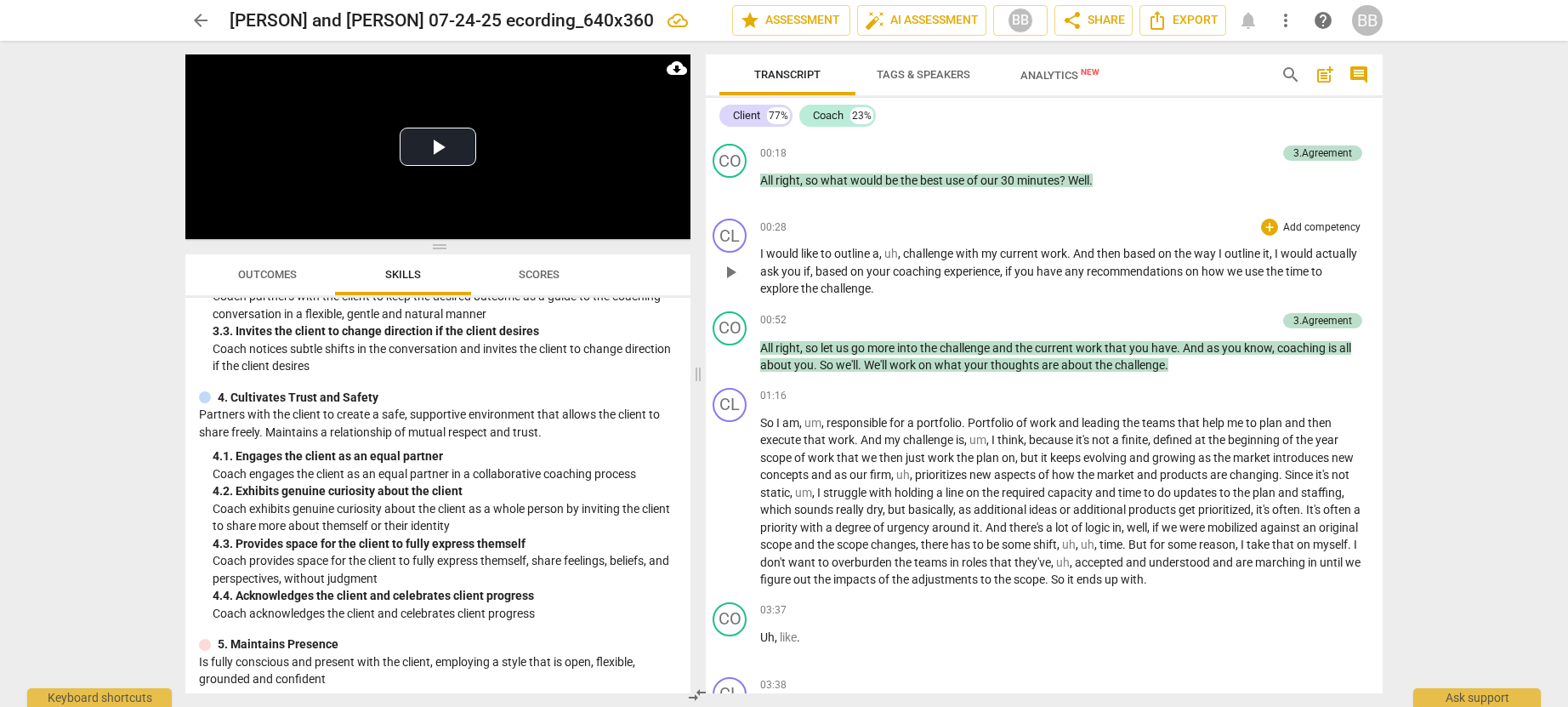 click on "play_arrow" at bounding box center [730, 272] 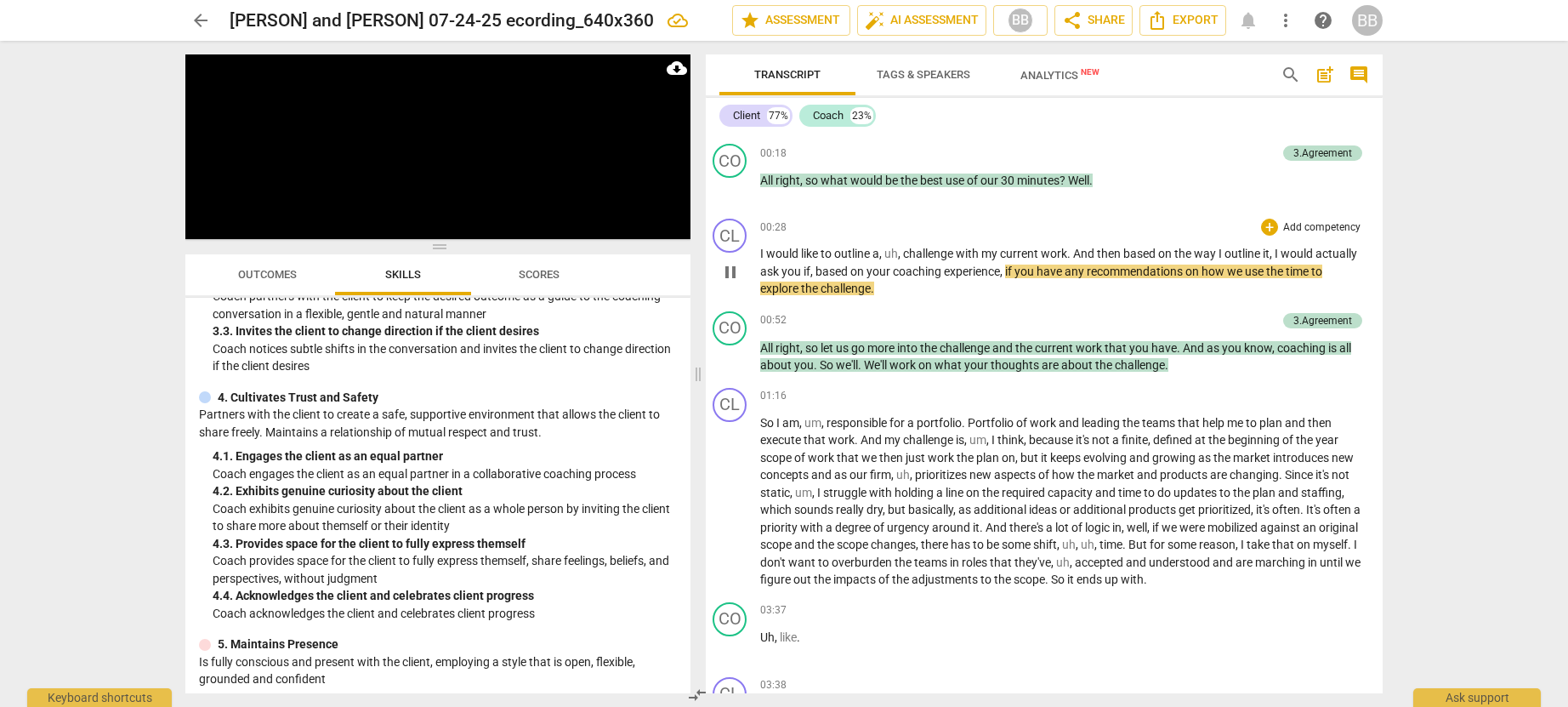 scroll, scrollTop: 1072, scrollLeft: 7, axis: both 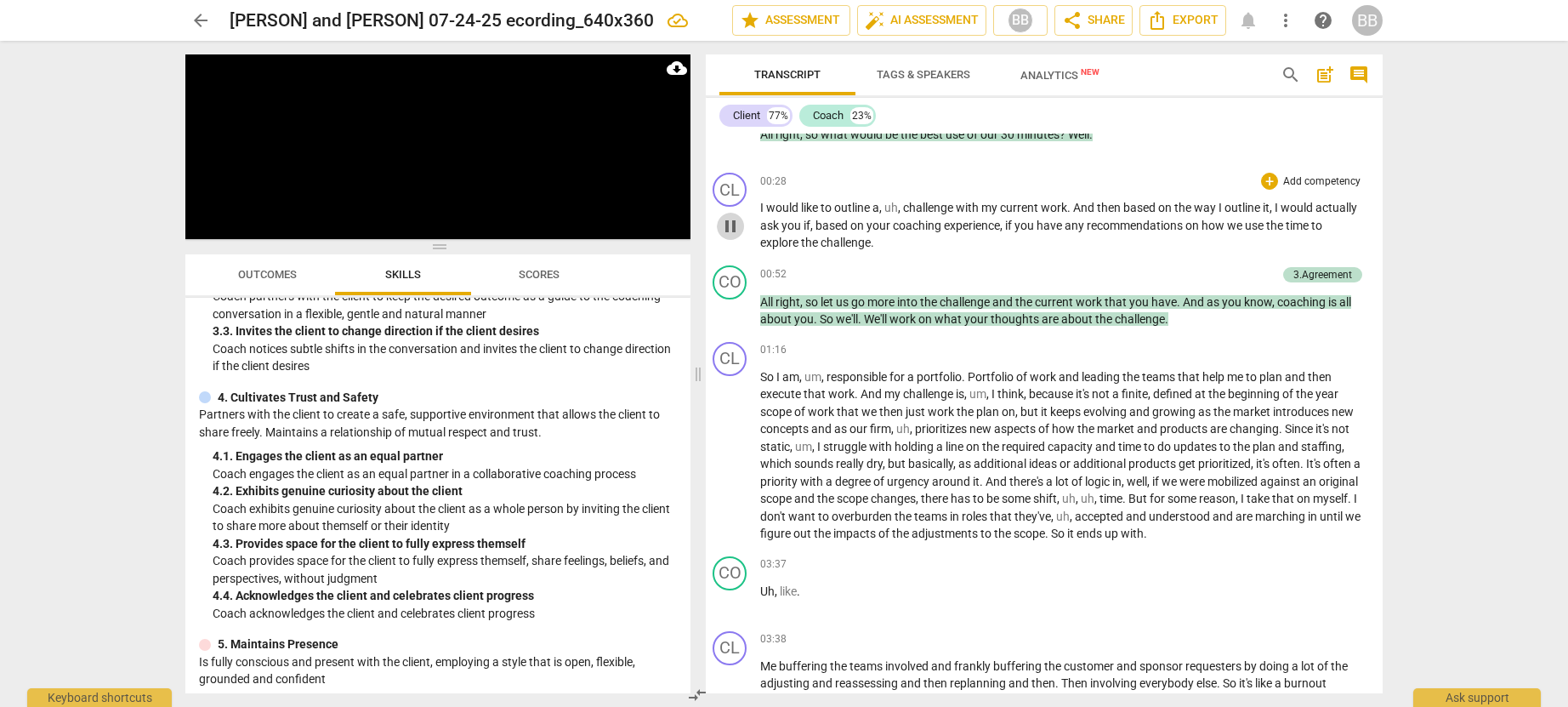 click on "pause" at bounding box center [730, 226] 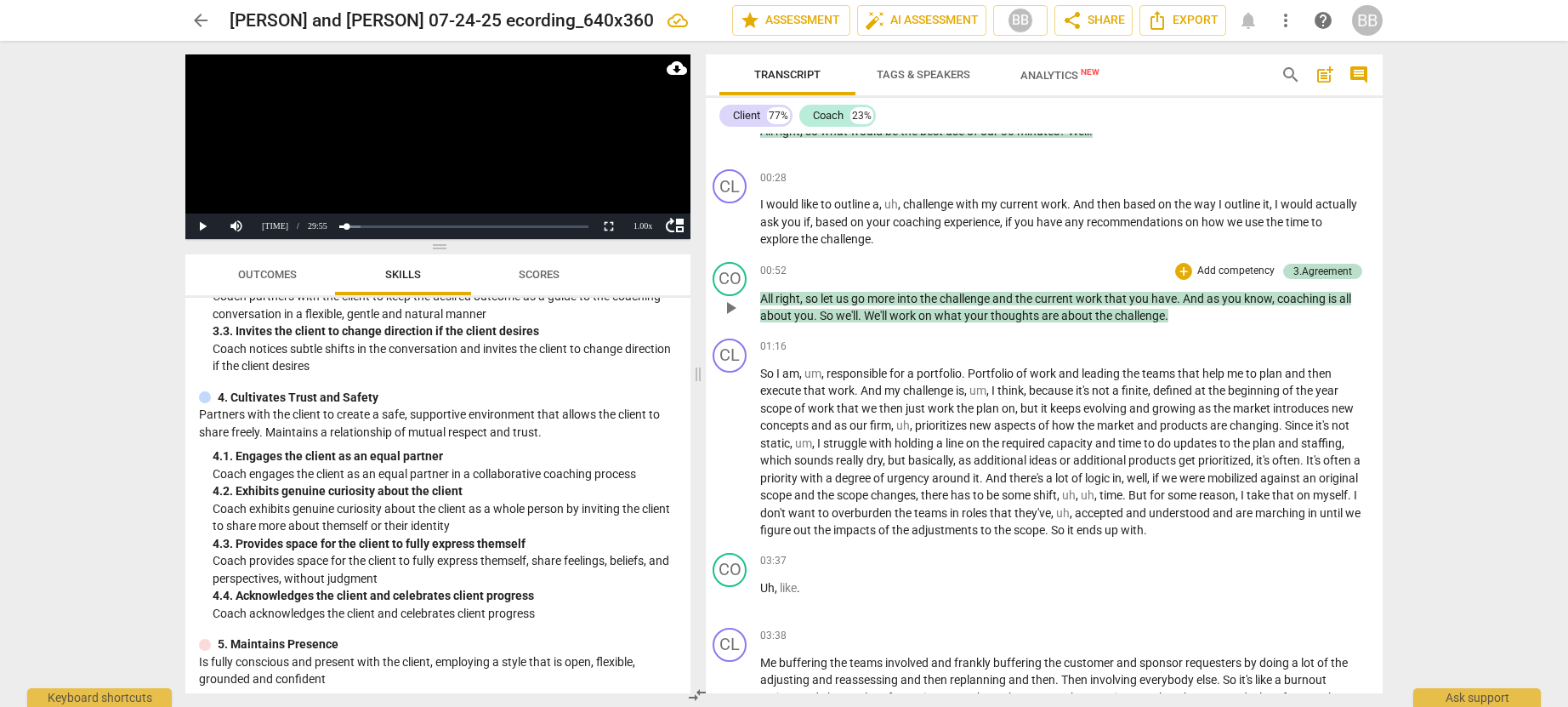 click on "play_arrow" at bounding box center [730, 308] 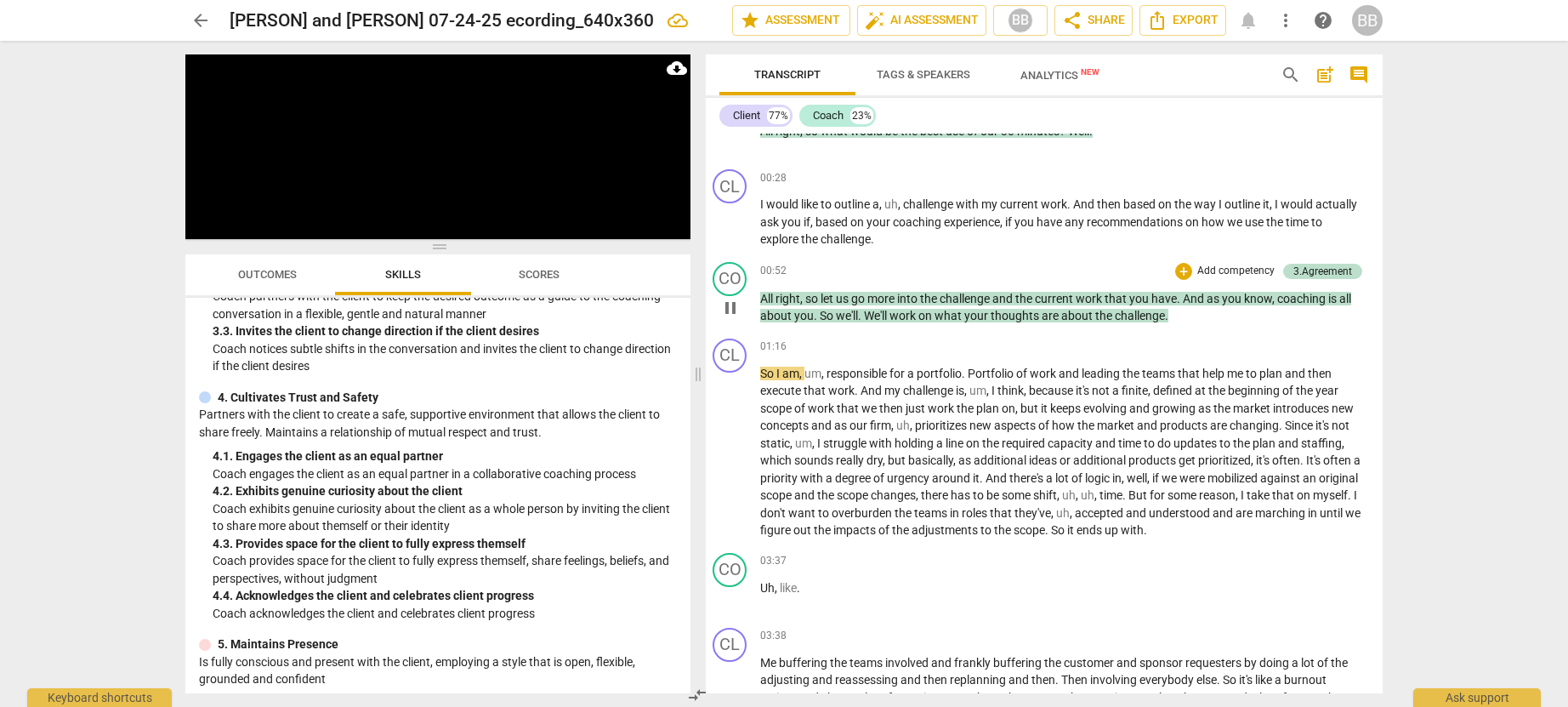 click on "pause" at bounding box center (730, 308) 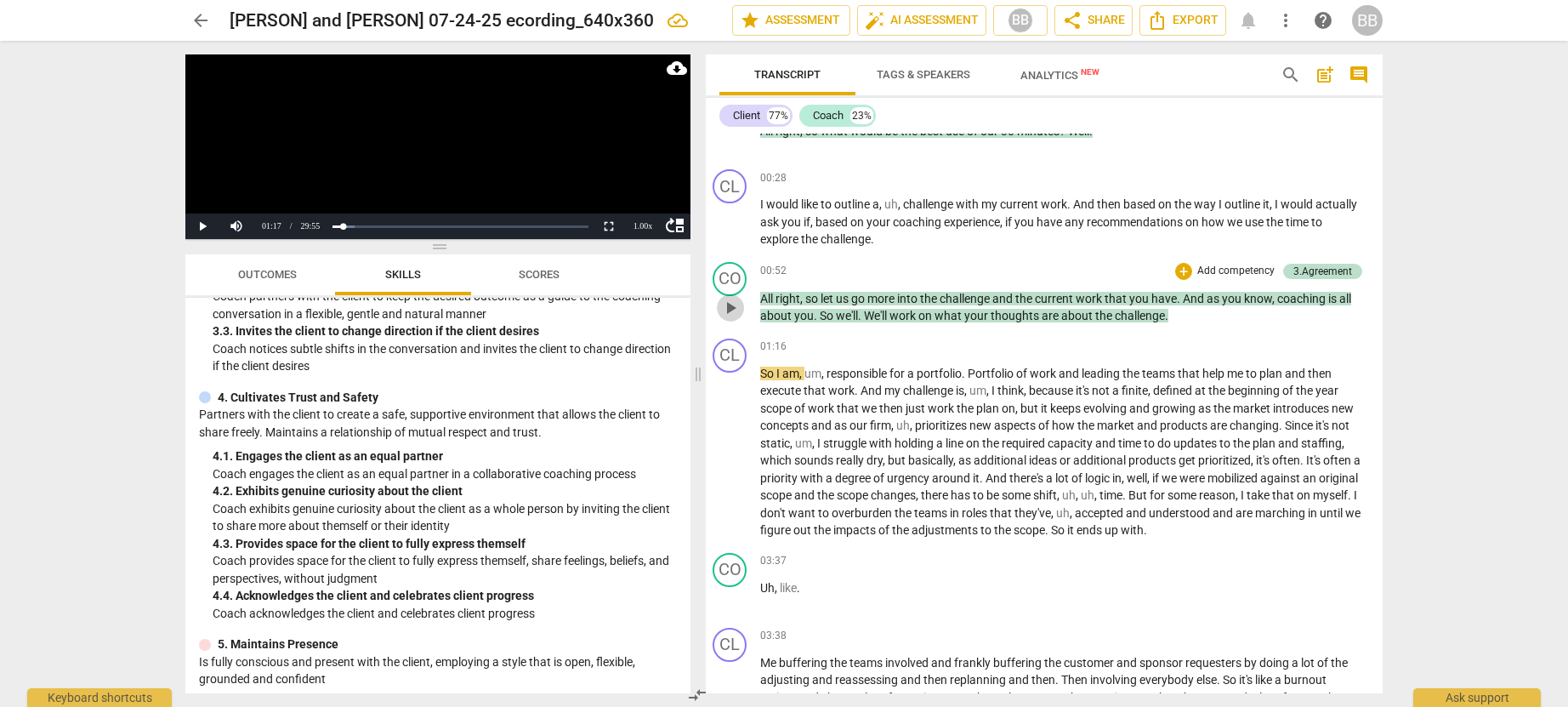 click on "play_arrow" at bounding box center (730, 308) 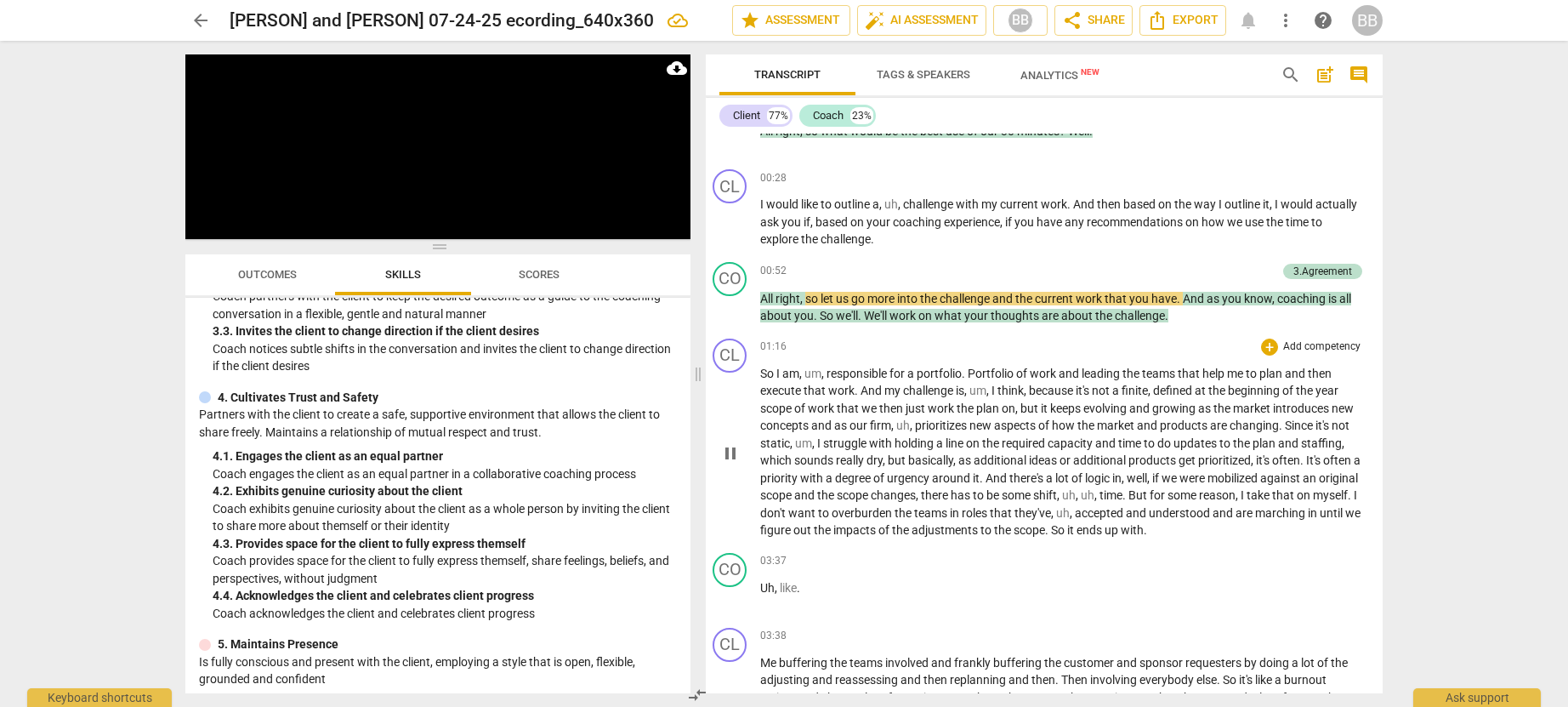 scroll, scrollTop: 1115, scrollLeft: 7, axis: both 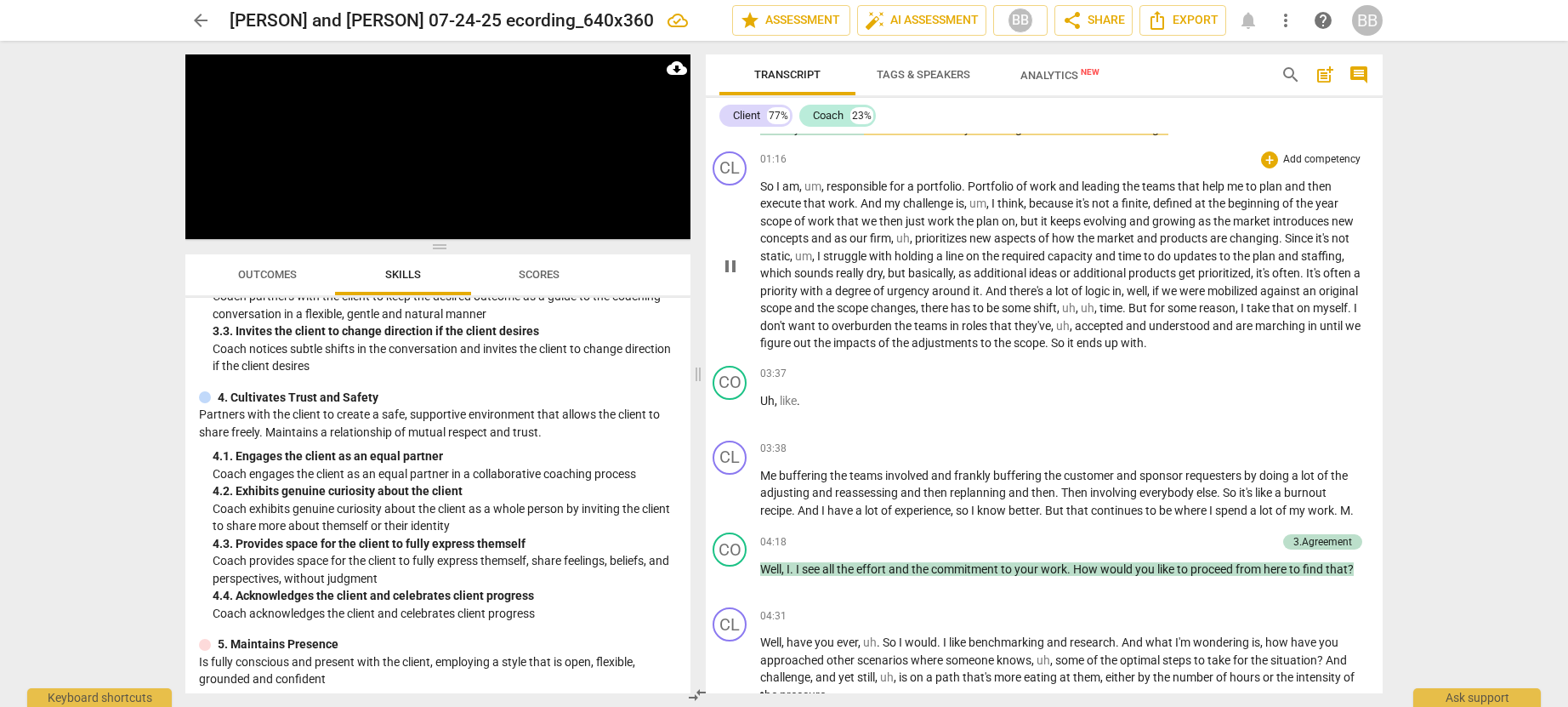 click on "pause" at bounding box center (730, 266) 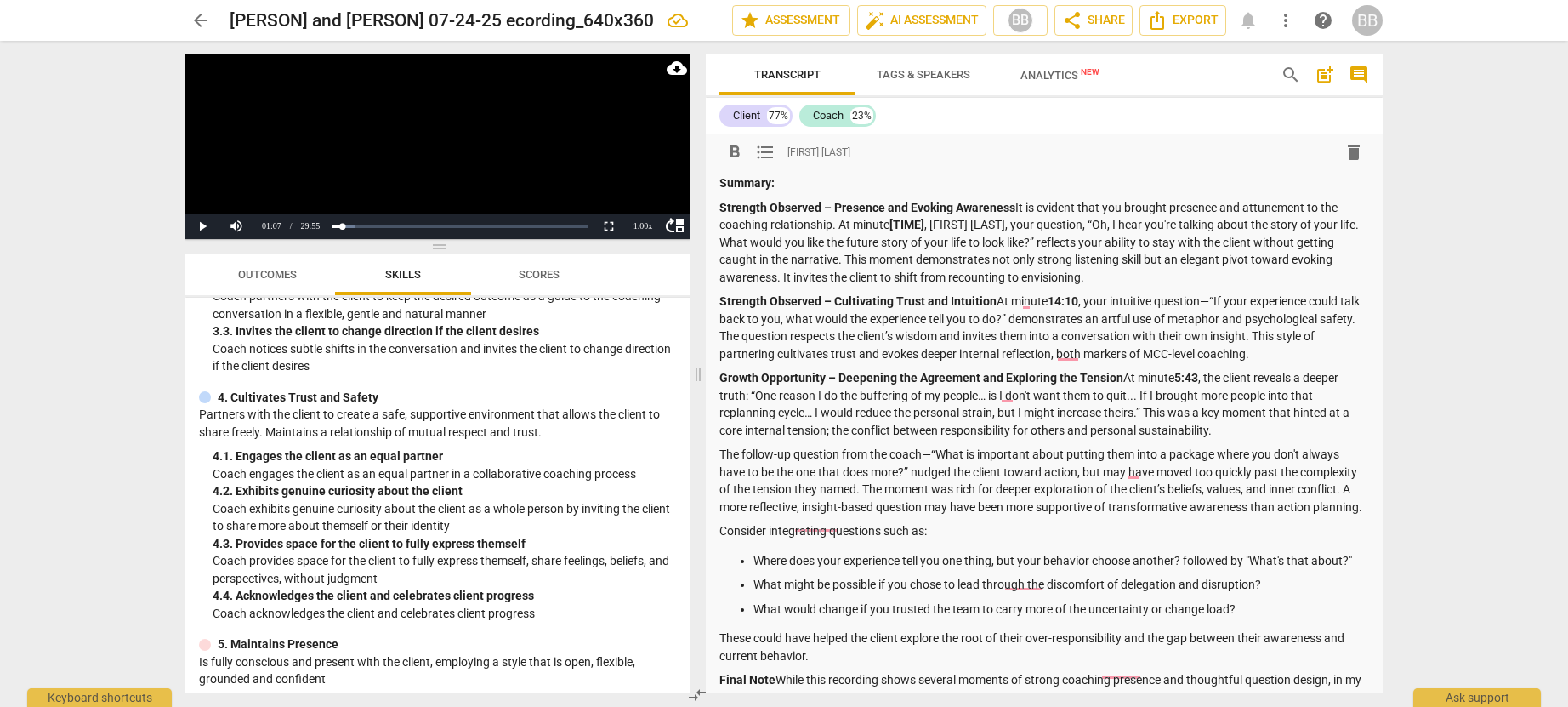 scroll, scrollTop: 17, scrollLeft: 0, axis: vertical 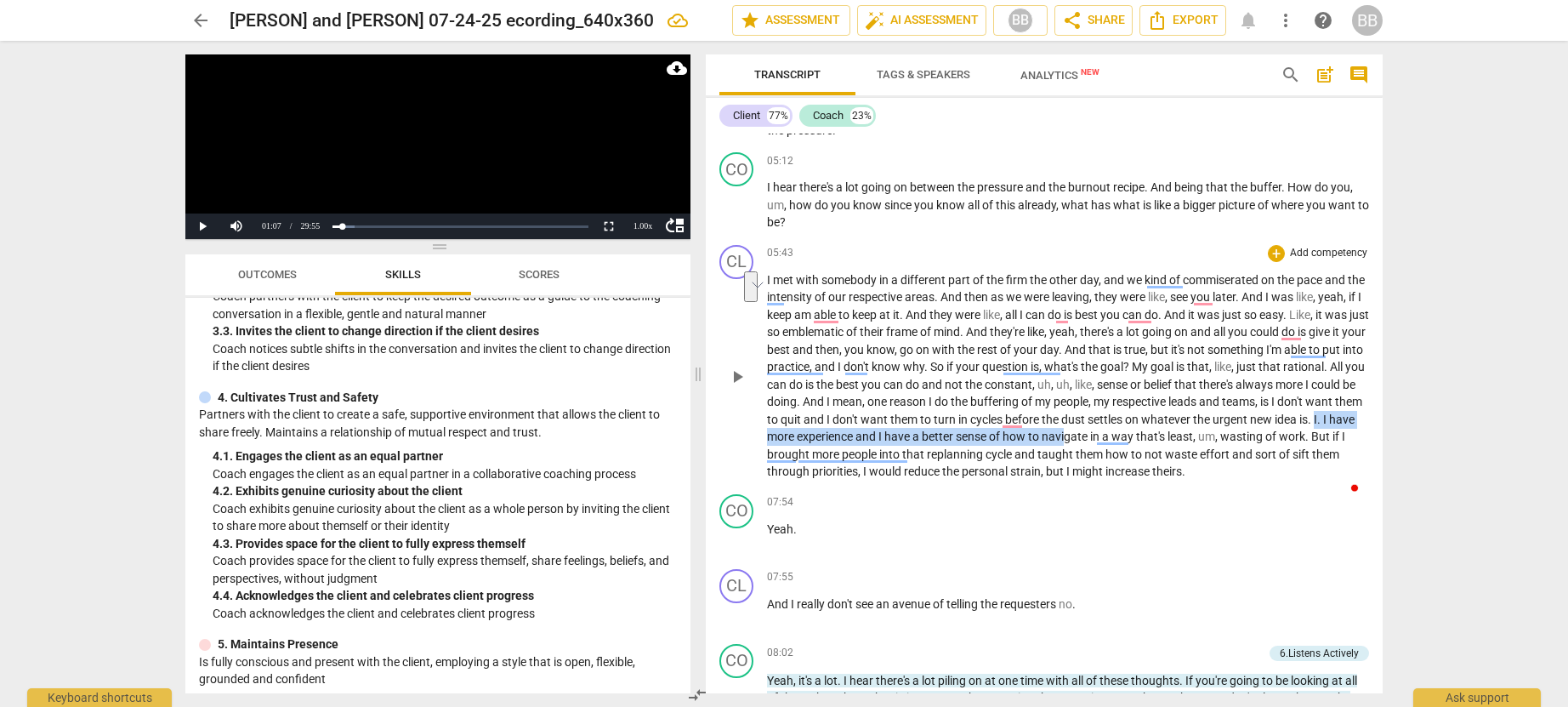 drag, startPoint x: 940, startPoint y: 476, endPoint x: 1282, endPoint y: 483, distance: 342.07163 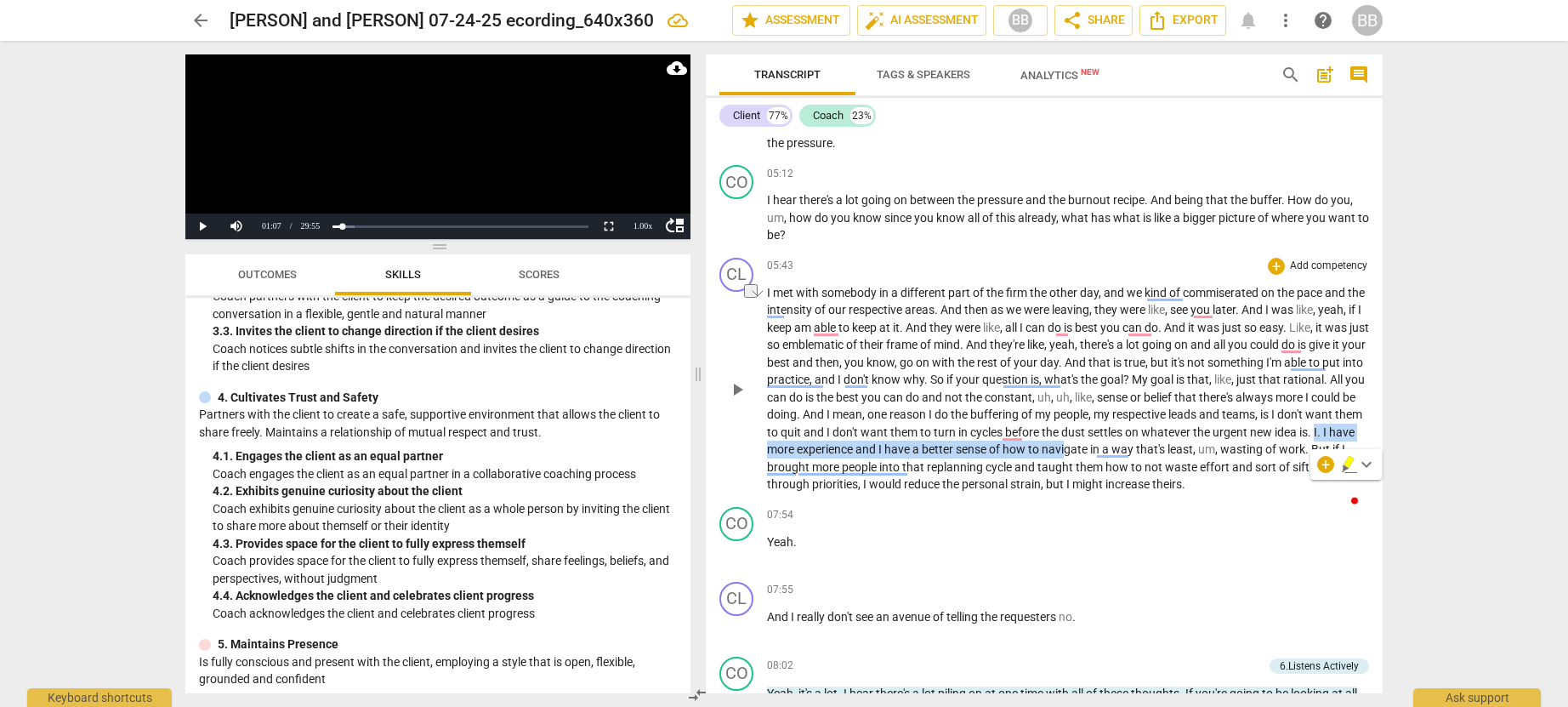 scroll, scrollTop: 1296, scrollLeft: 0, axis: vertical 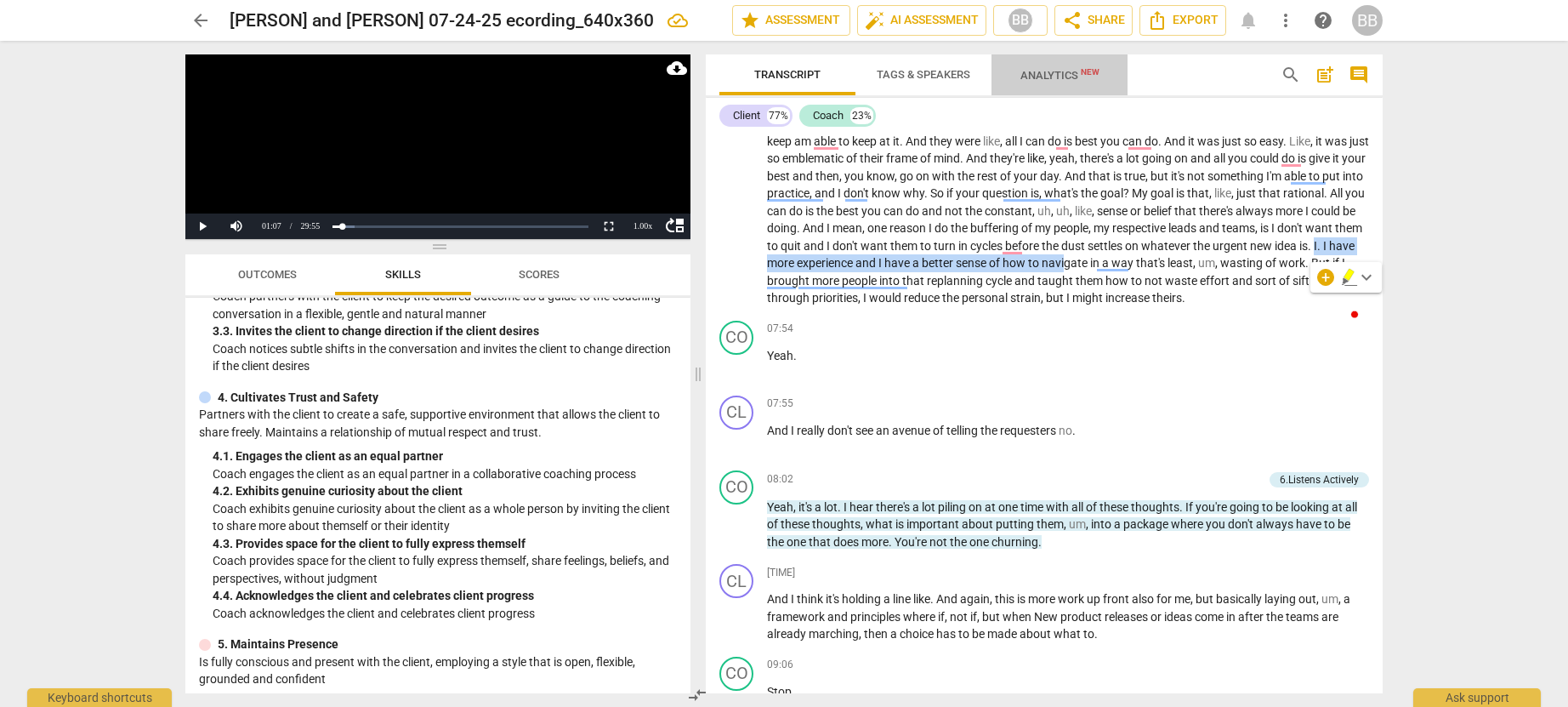 click on "Analytics   New" at bounding box center [1060, 75] 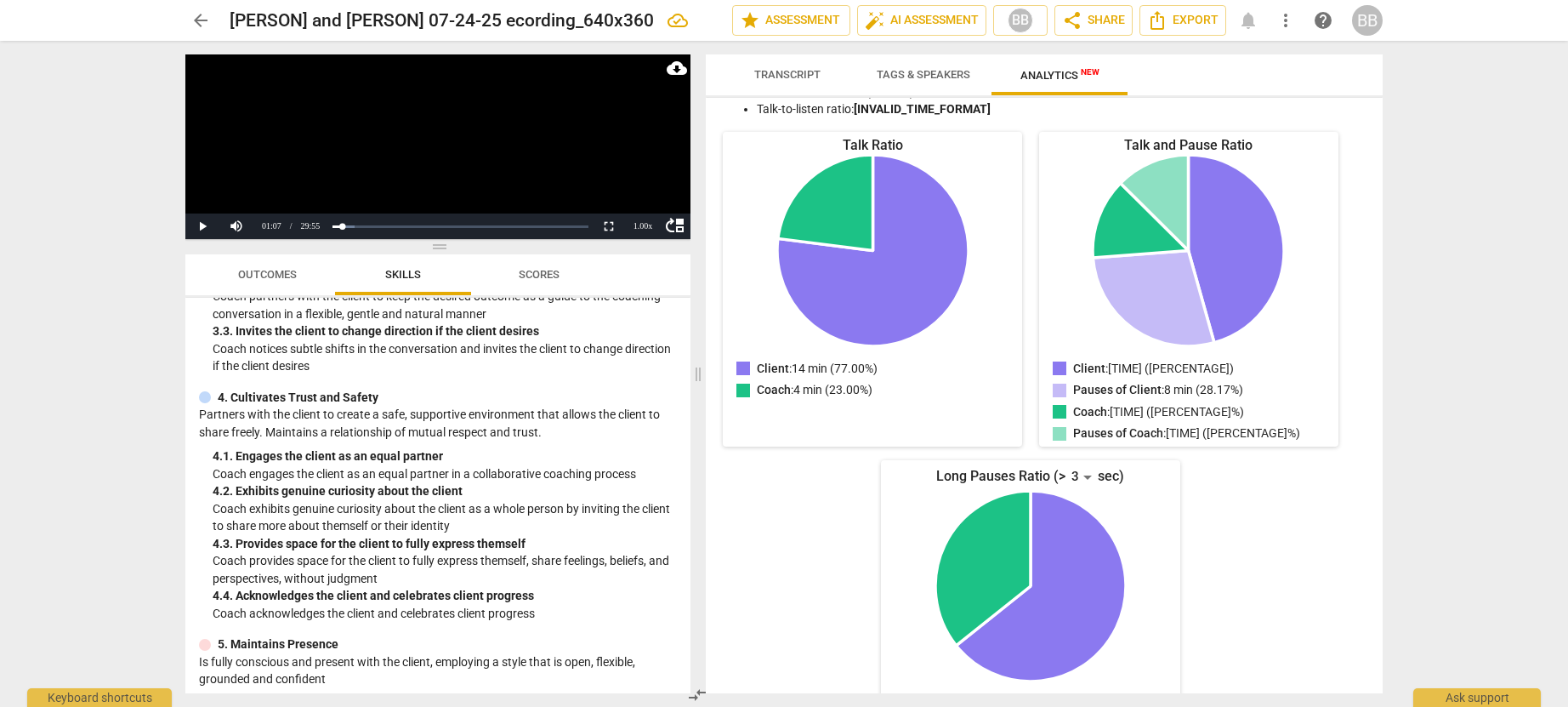 scroll, scrollTop: 163, scrollLeft: 0, axis: vertical 